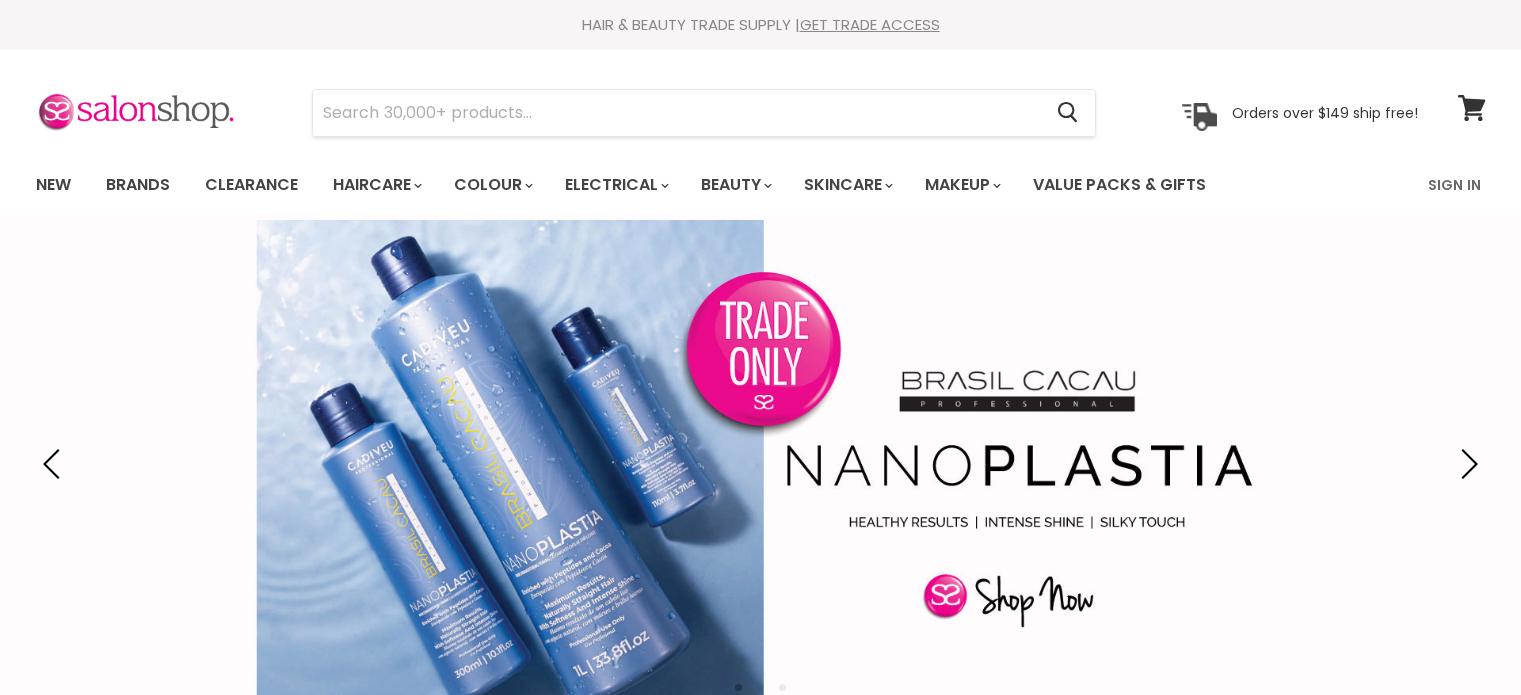 click on "GET TRADE ACCESS" at bounding box center (870, 24) 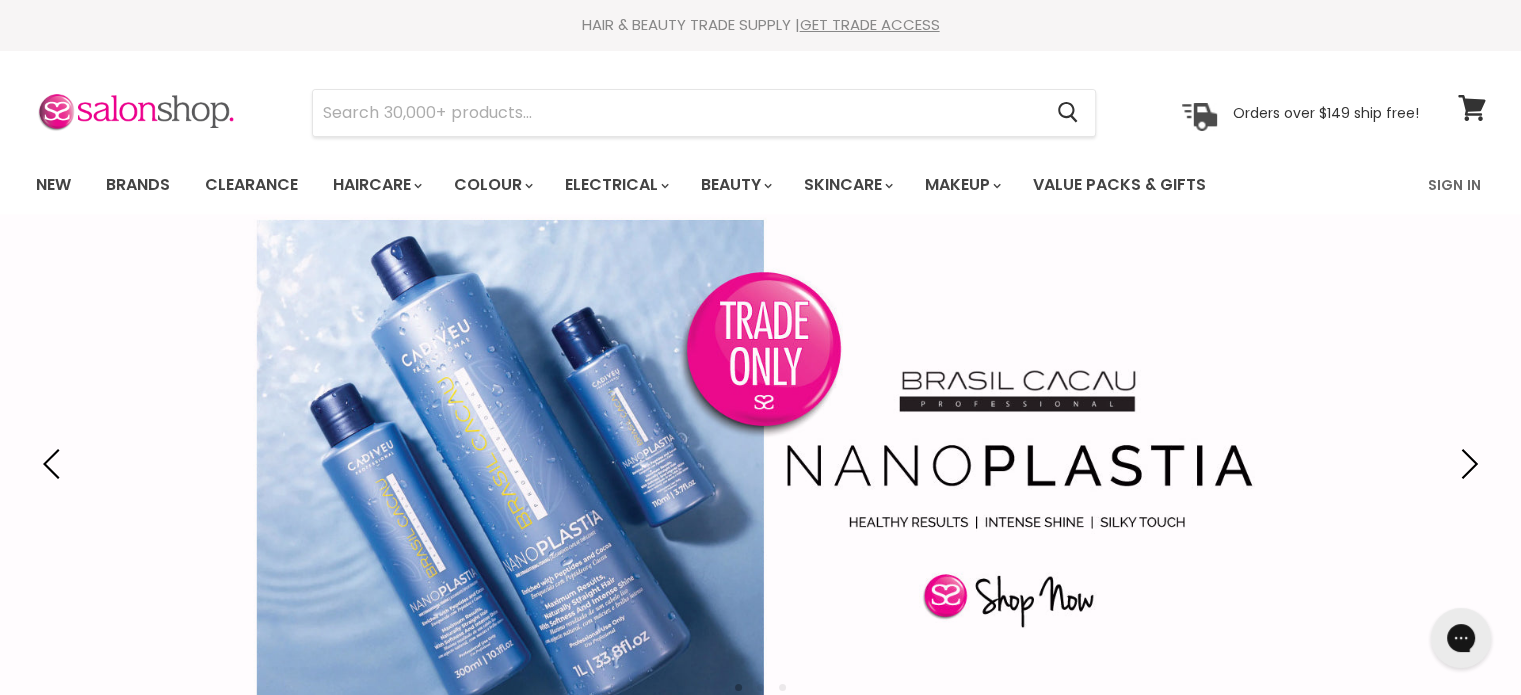 scroll, scrollTop: 0, scrollLeft: 0, axis: both 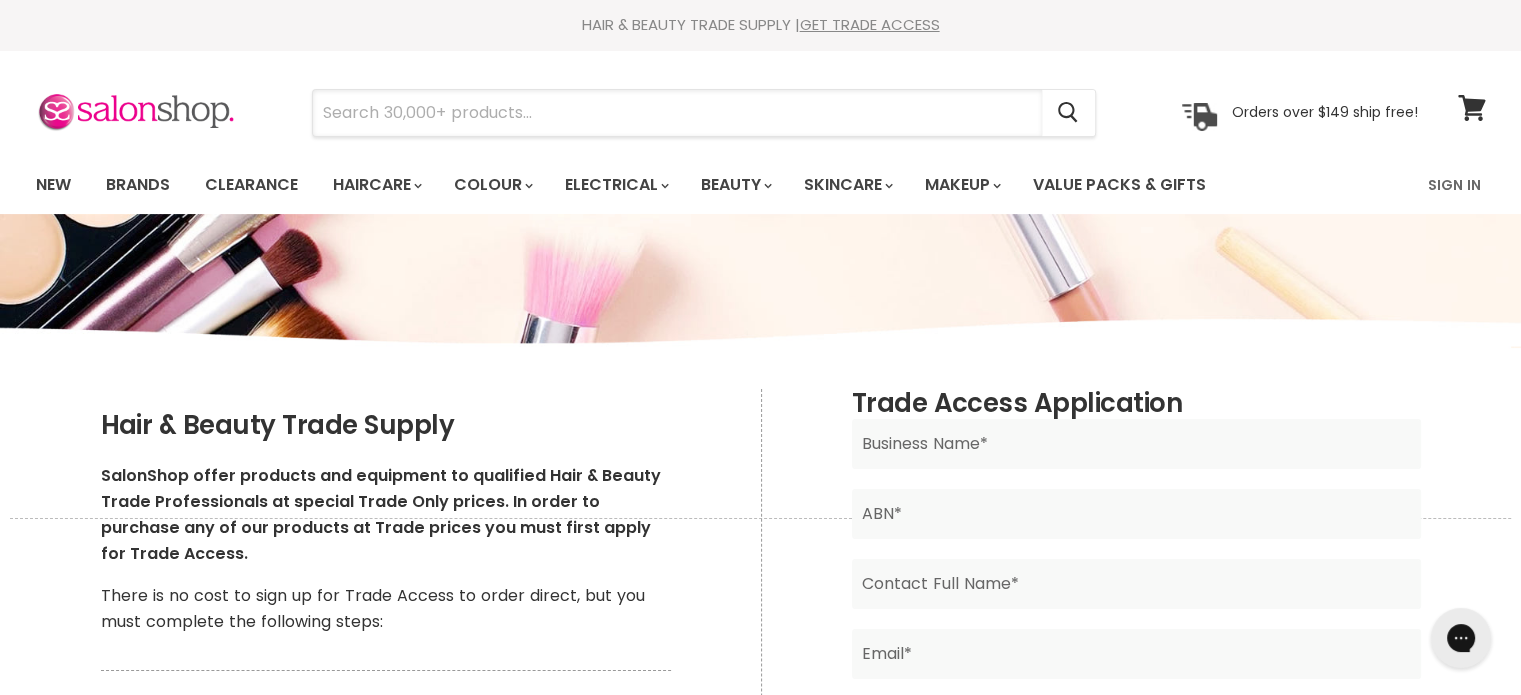 click at bounding box center (677, 113) 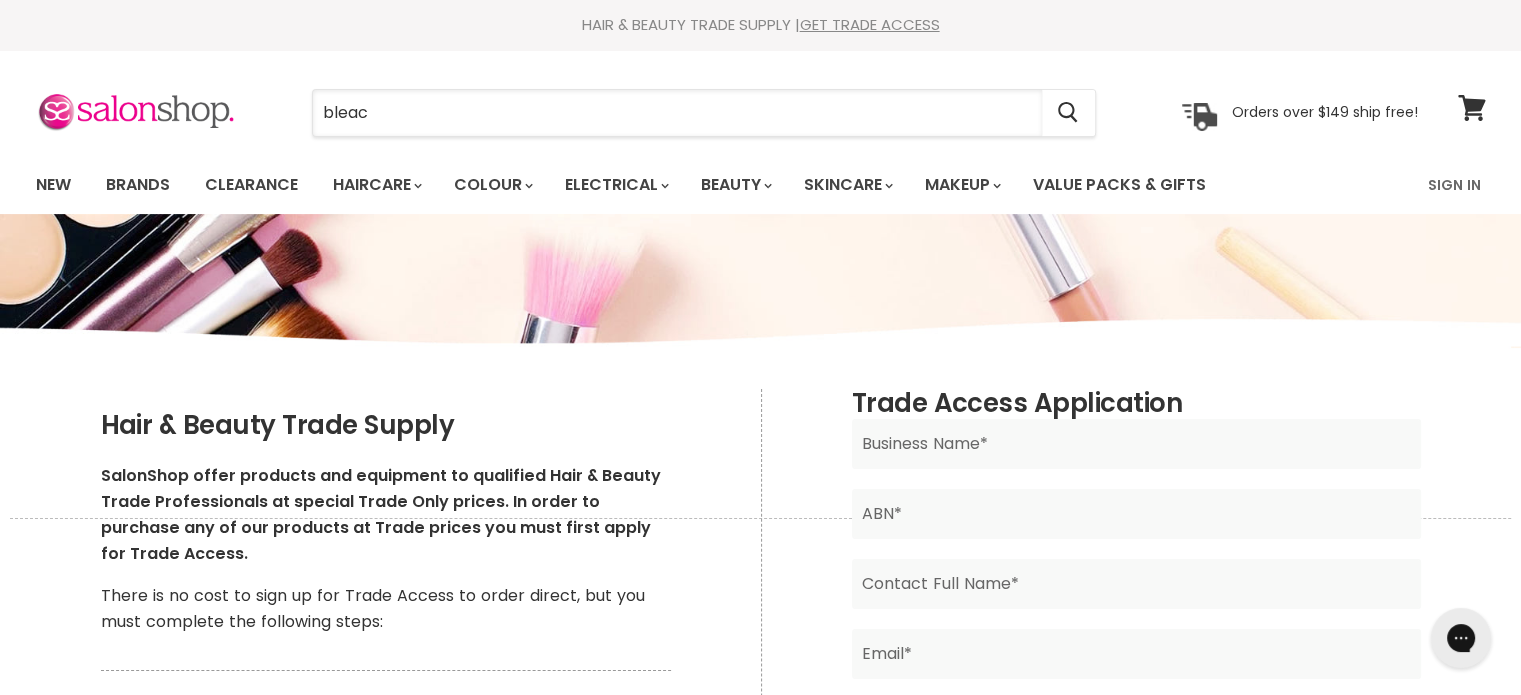type on "bleach" 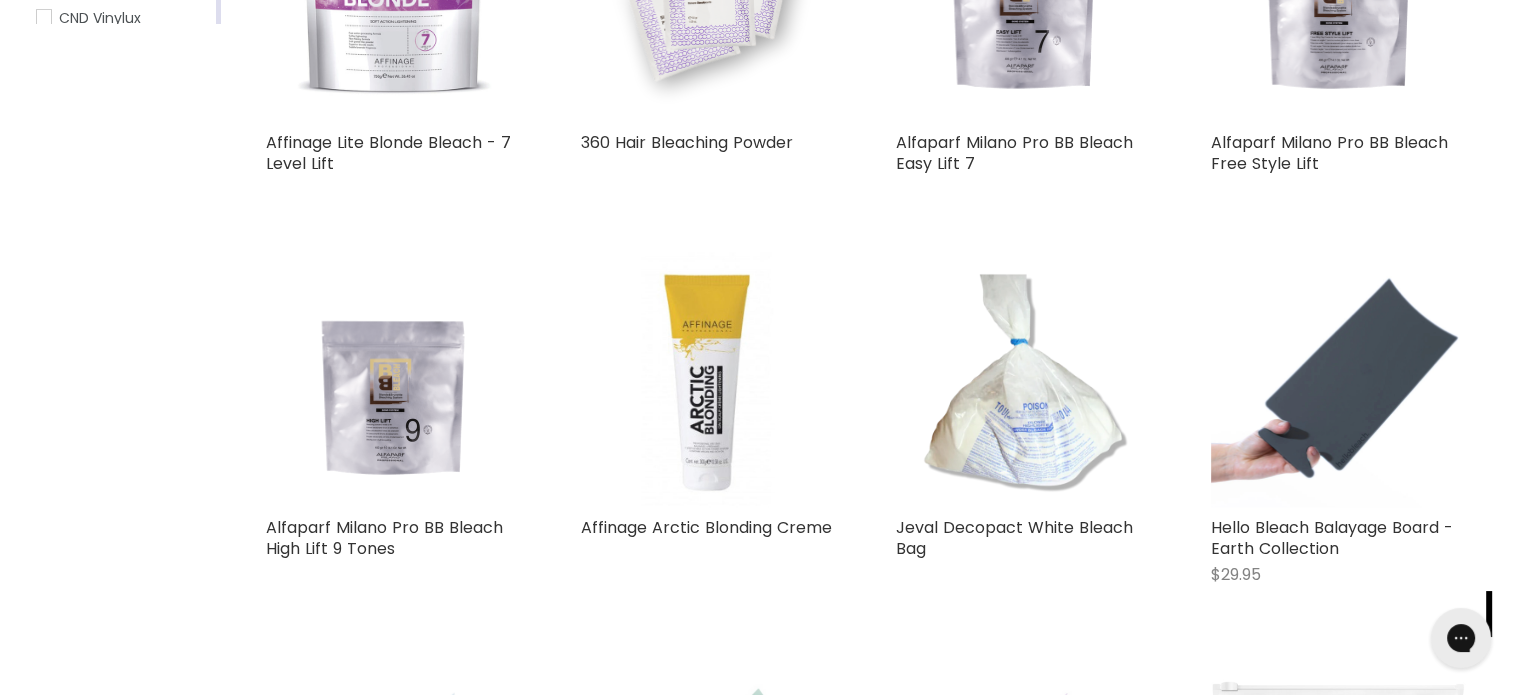 scroll, scrollTop: 0, scrollLeft: 0, axis: both 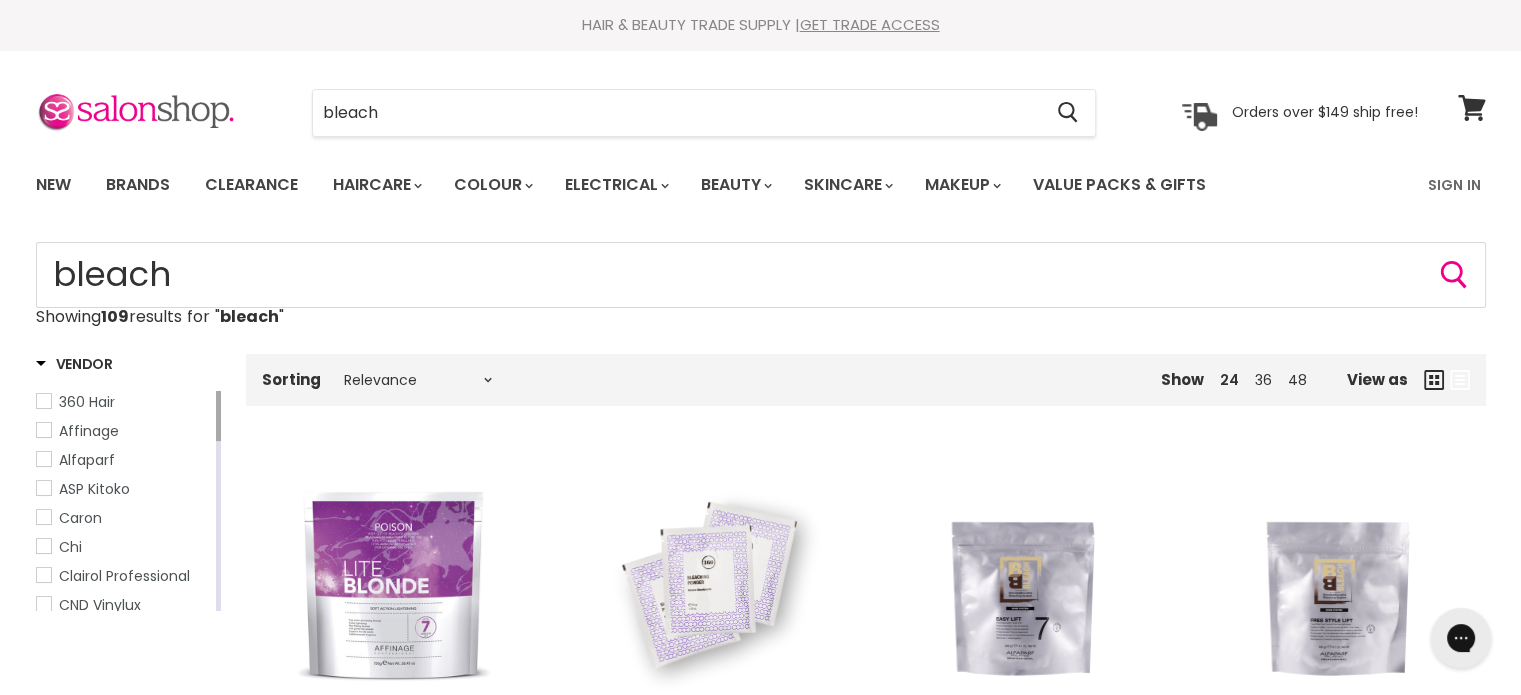 click on "GET TRADE ACCESS" at bounding box center [870, 24] 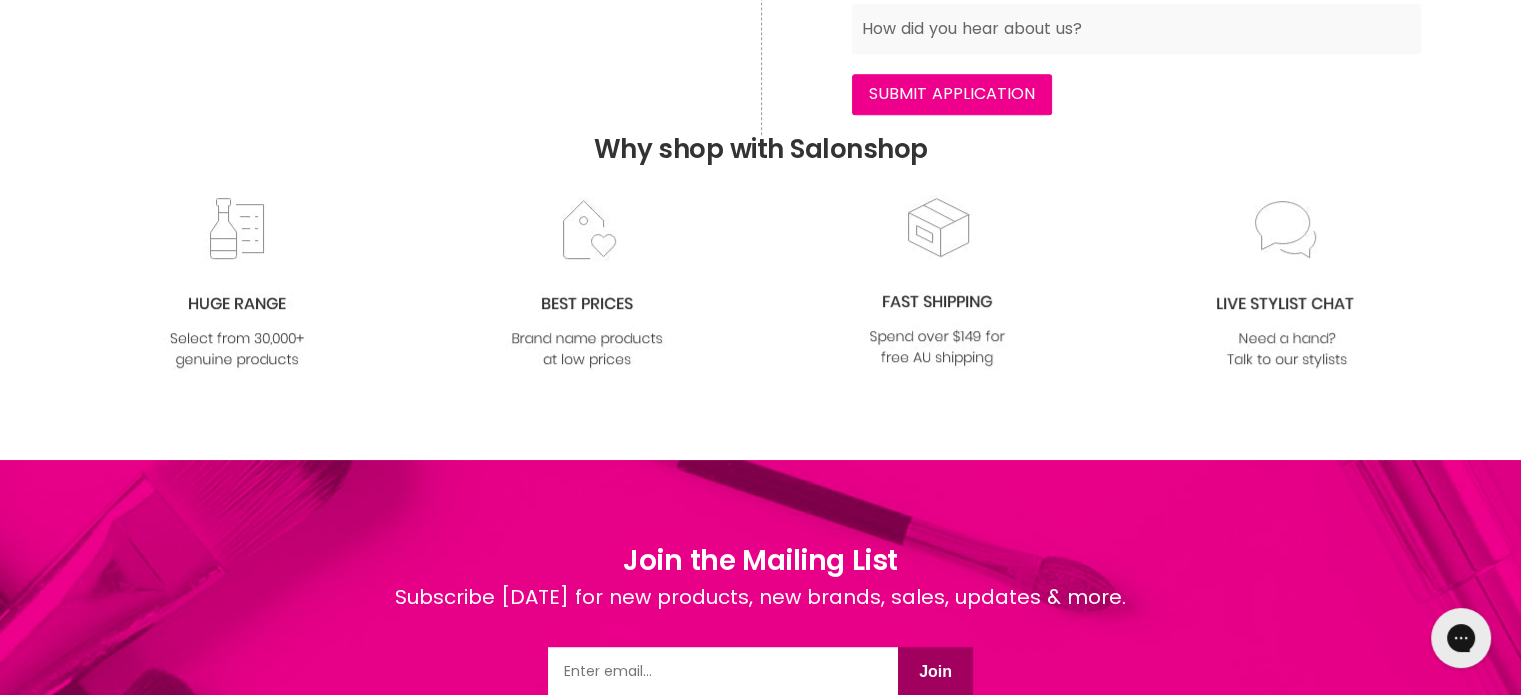scroll, scrollTop: 1118, scrollLeft: 0, axis: vertical 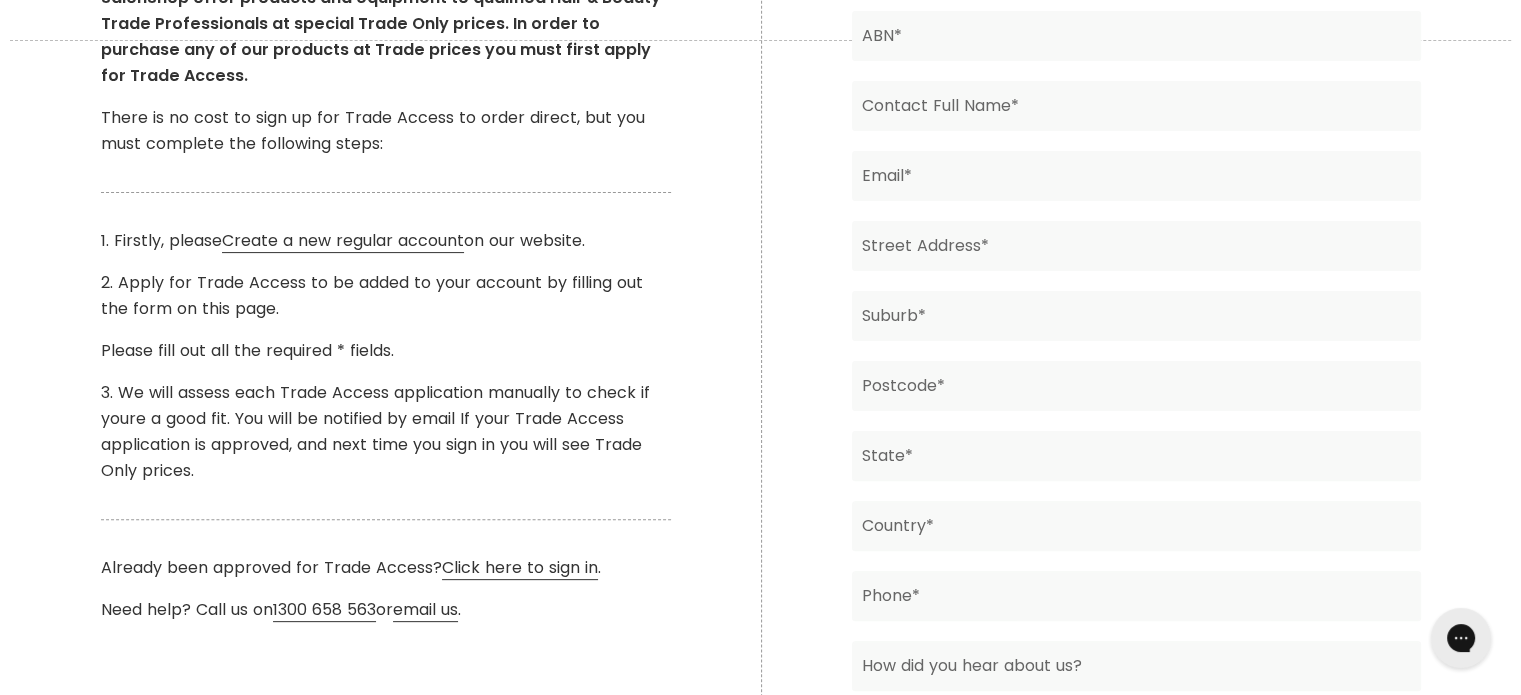 click on "Click here to sign in" at bounding box center (520, 568) 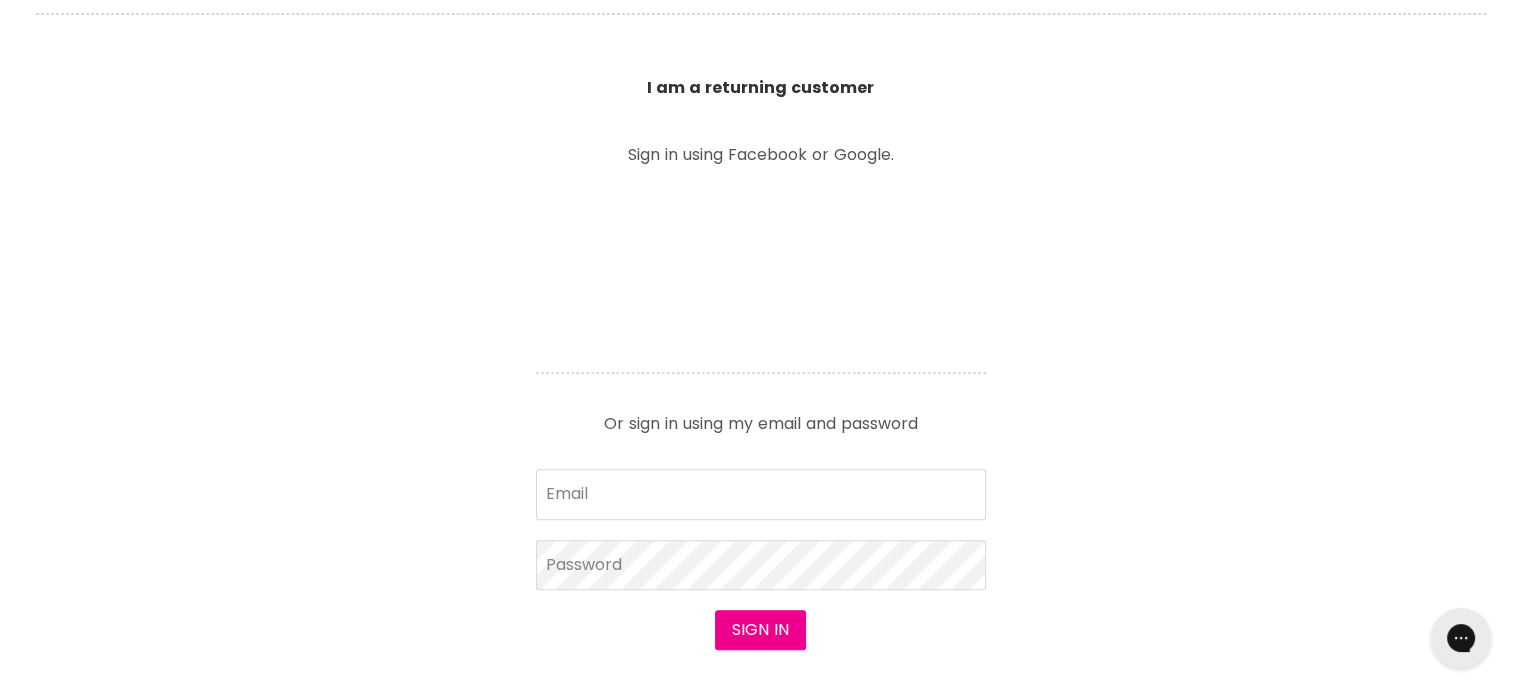 scroll, scrollTop: 0, scrollLeft: 0, axis: both 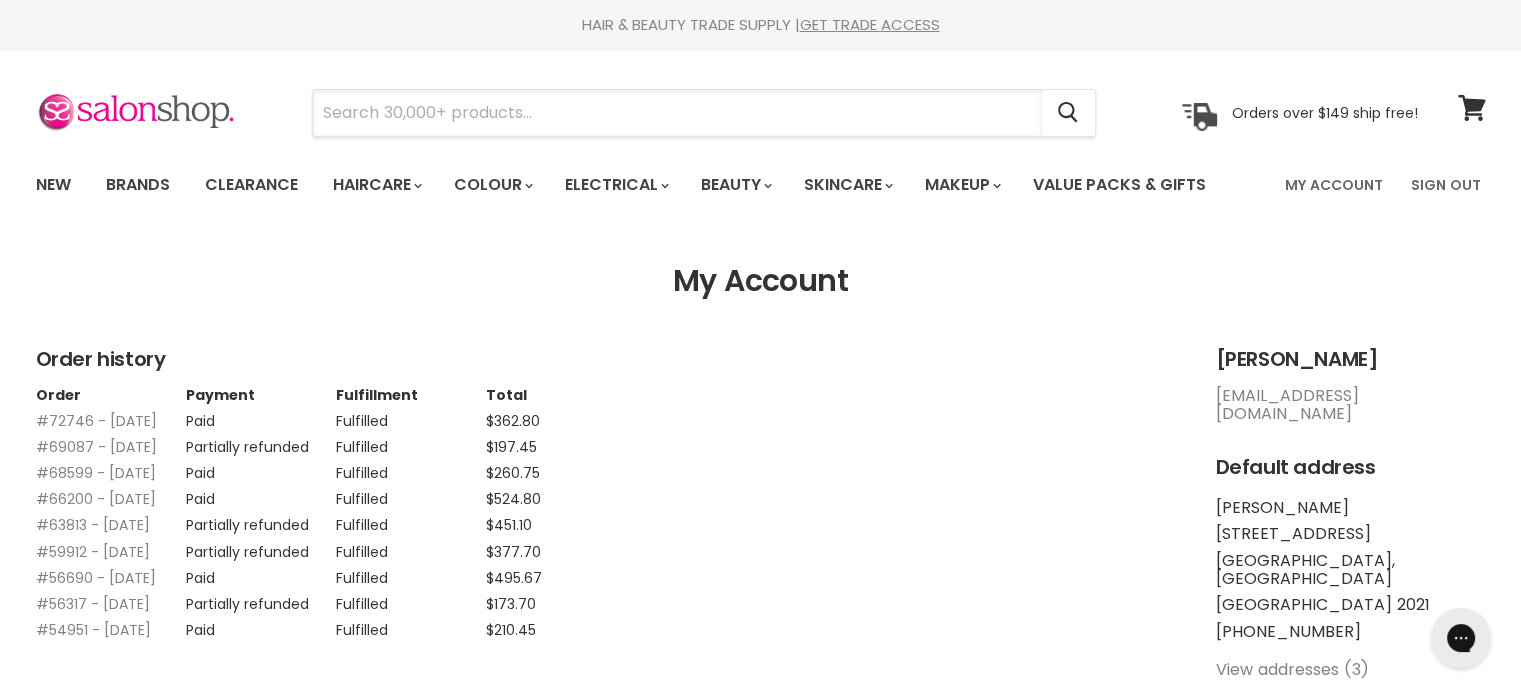 click at bounding box center (677, 113) 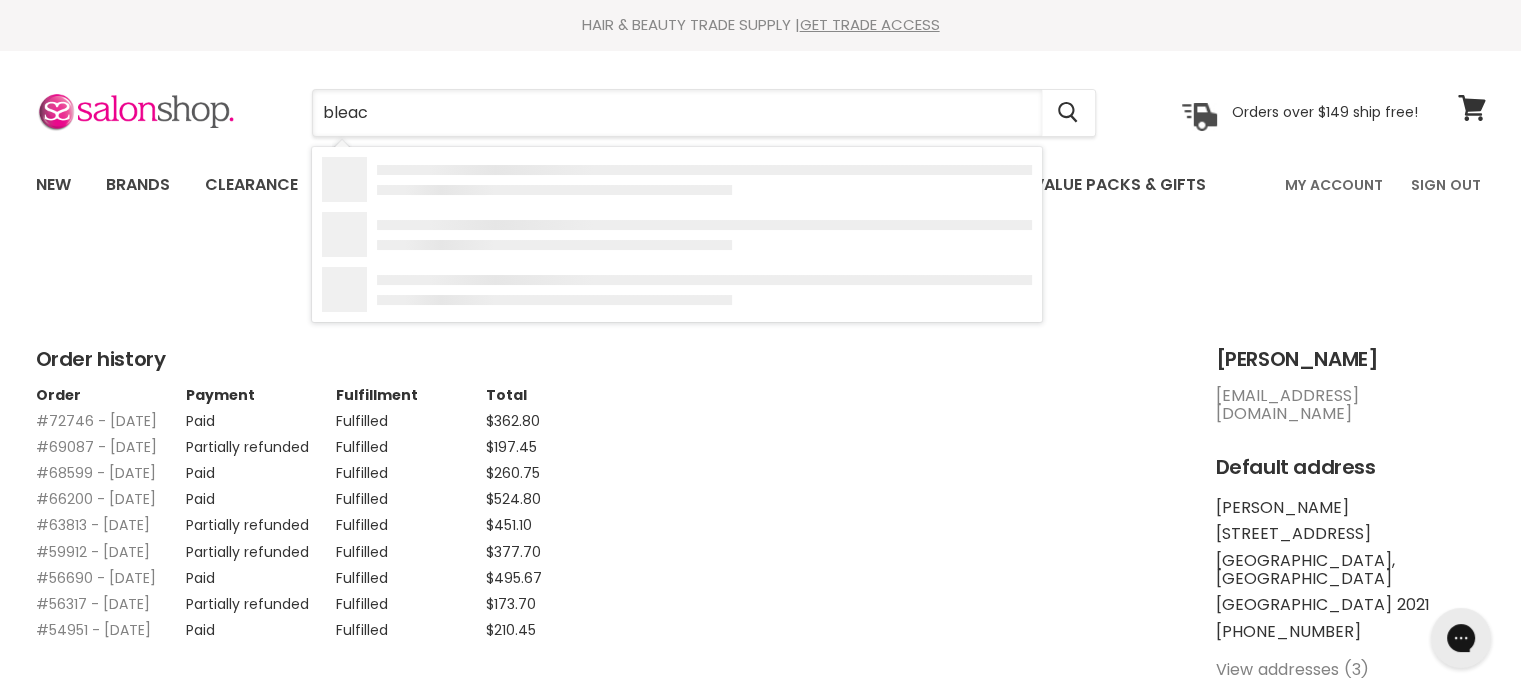 type on "bleach" 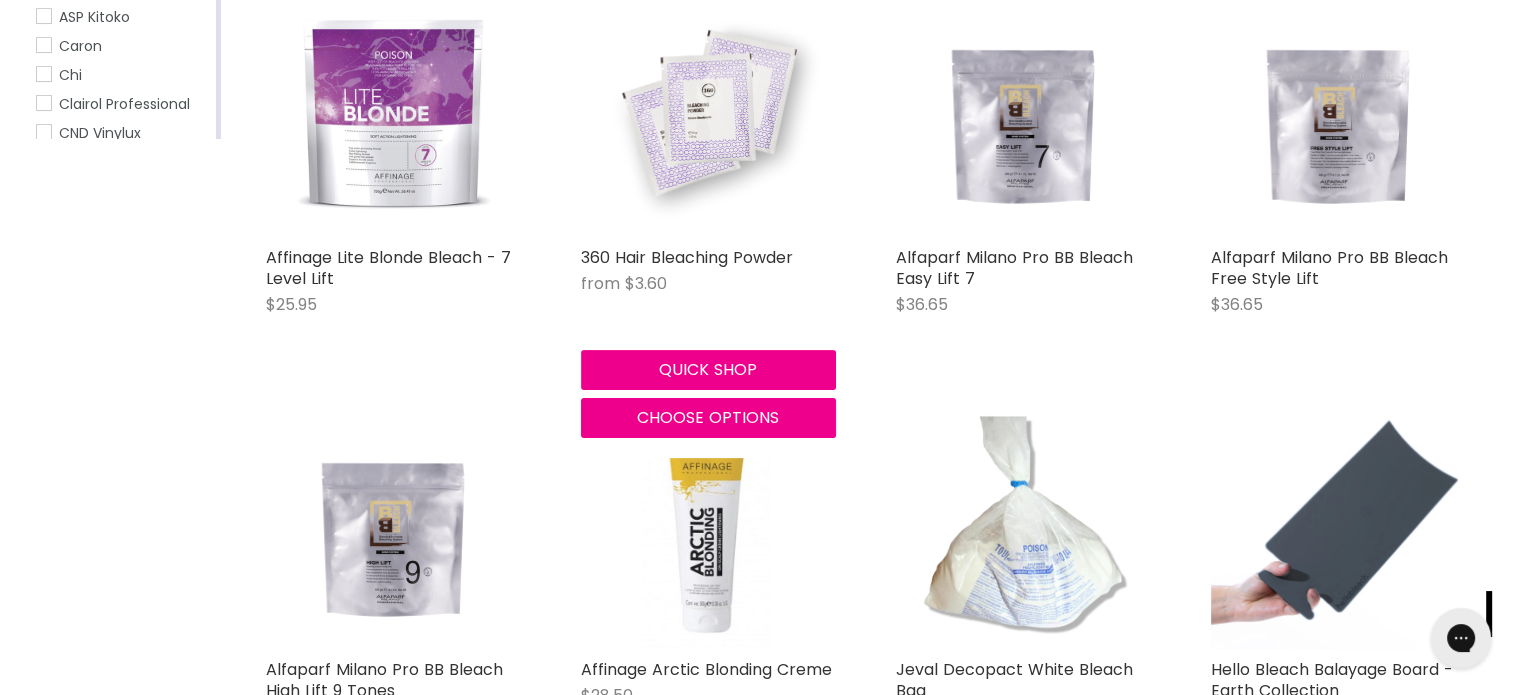 scroll, scrollTop: 0, scrollLeft: 0, axis: both 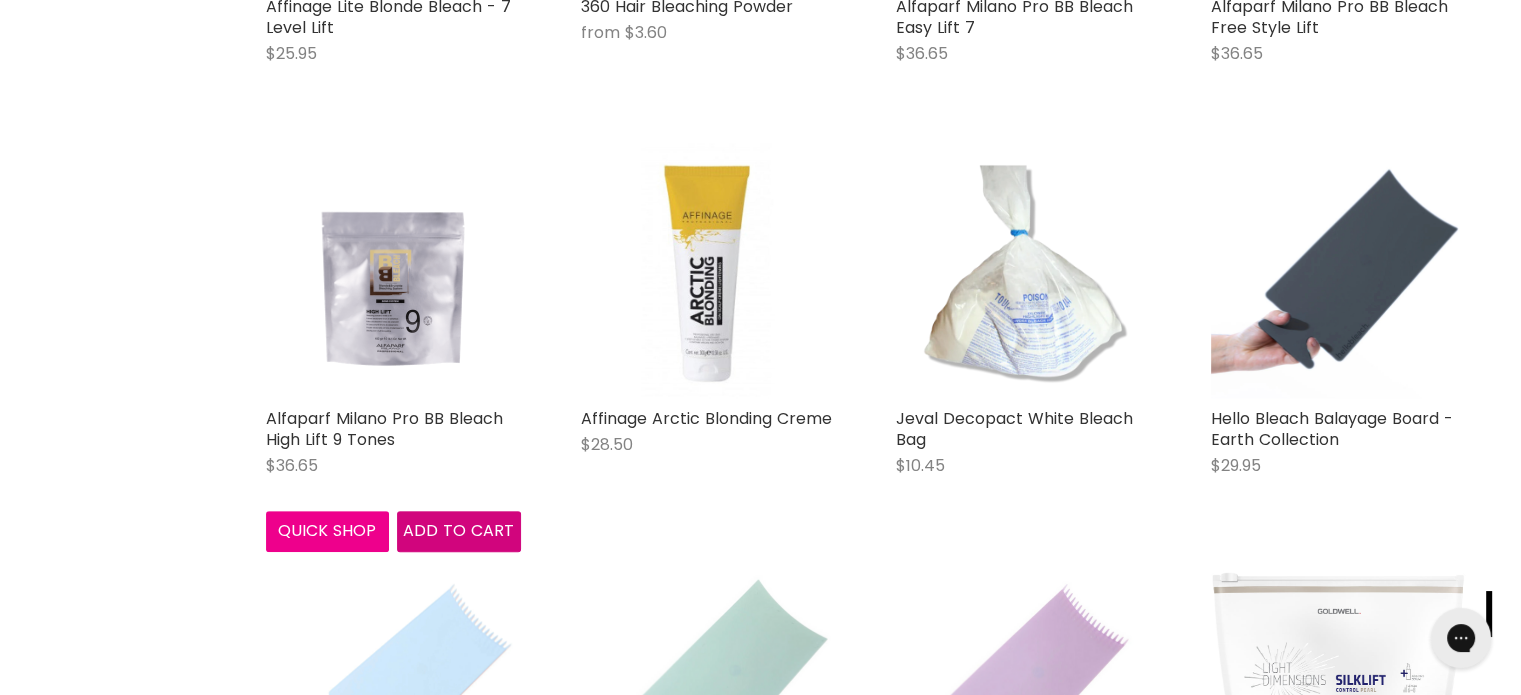click on "Add to cart" at bounding box center [458, 530] 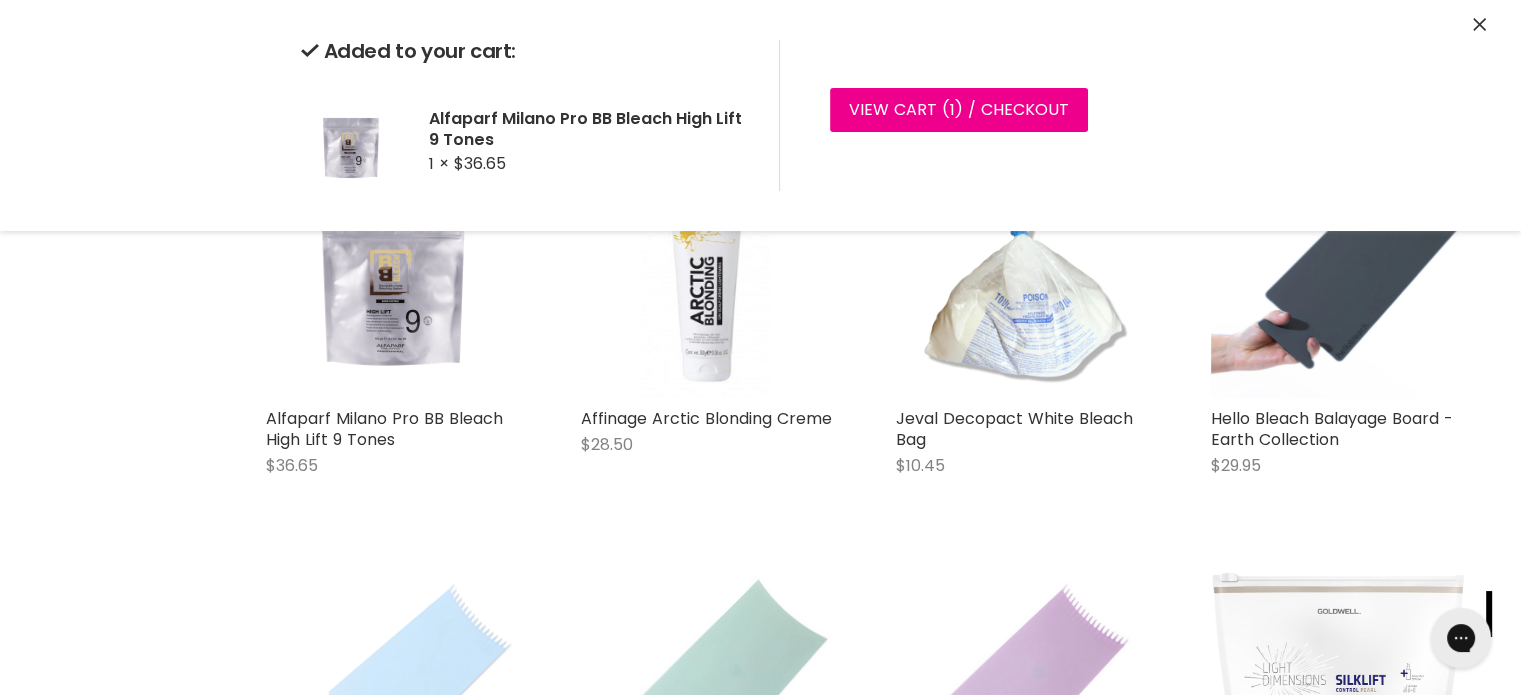 click on "View cart ( 1 )  /  Checkout" at bounding box center [959, 110] 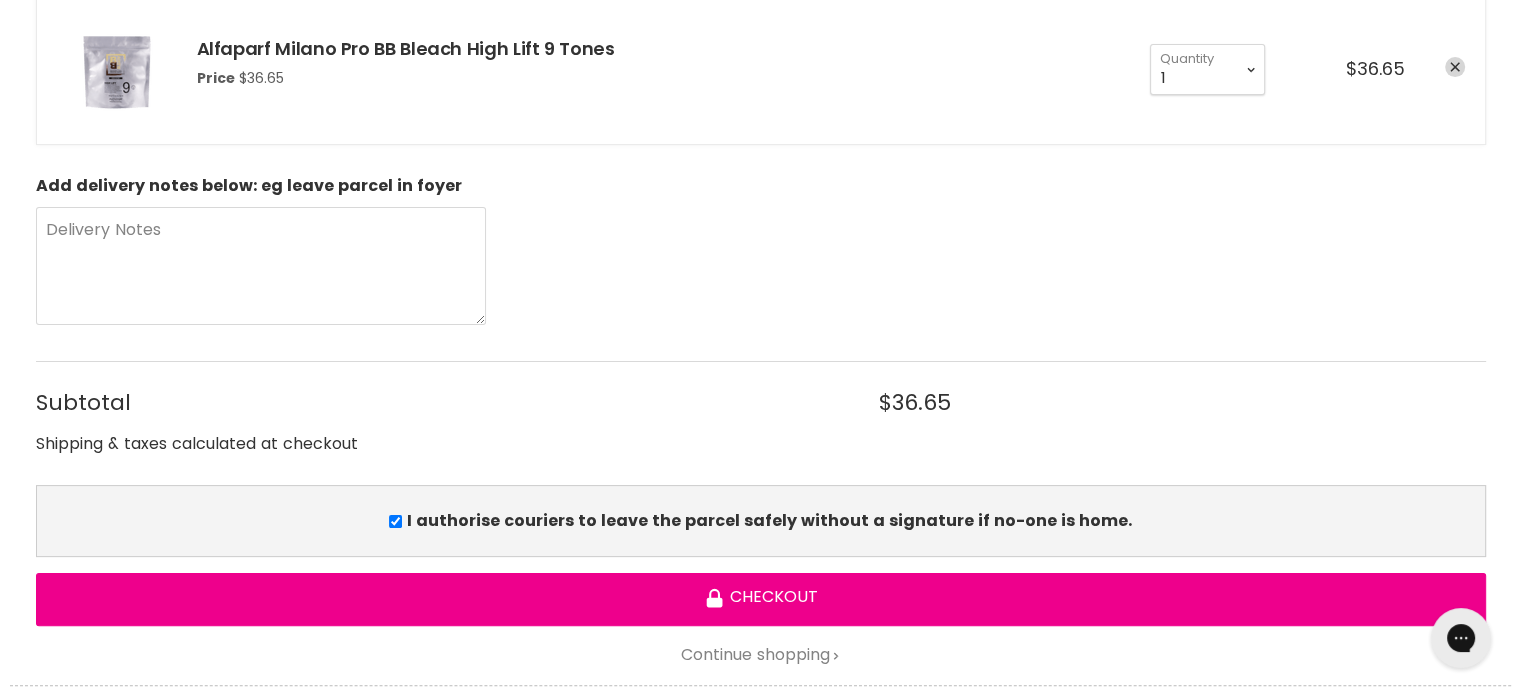 scroll, scrollTop: 0, scrollLeft: 0, axis: both 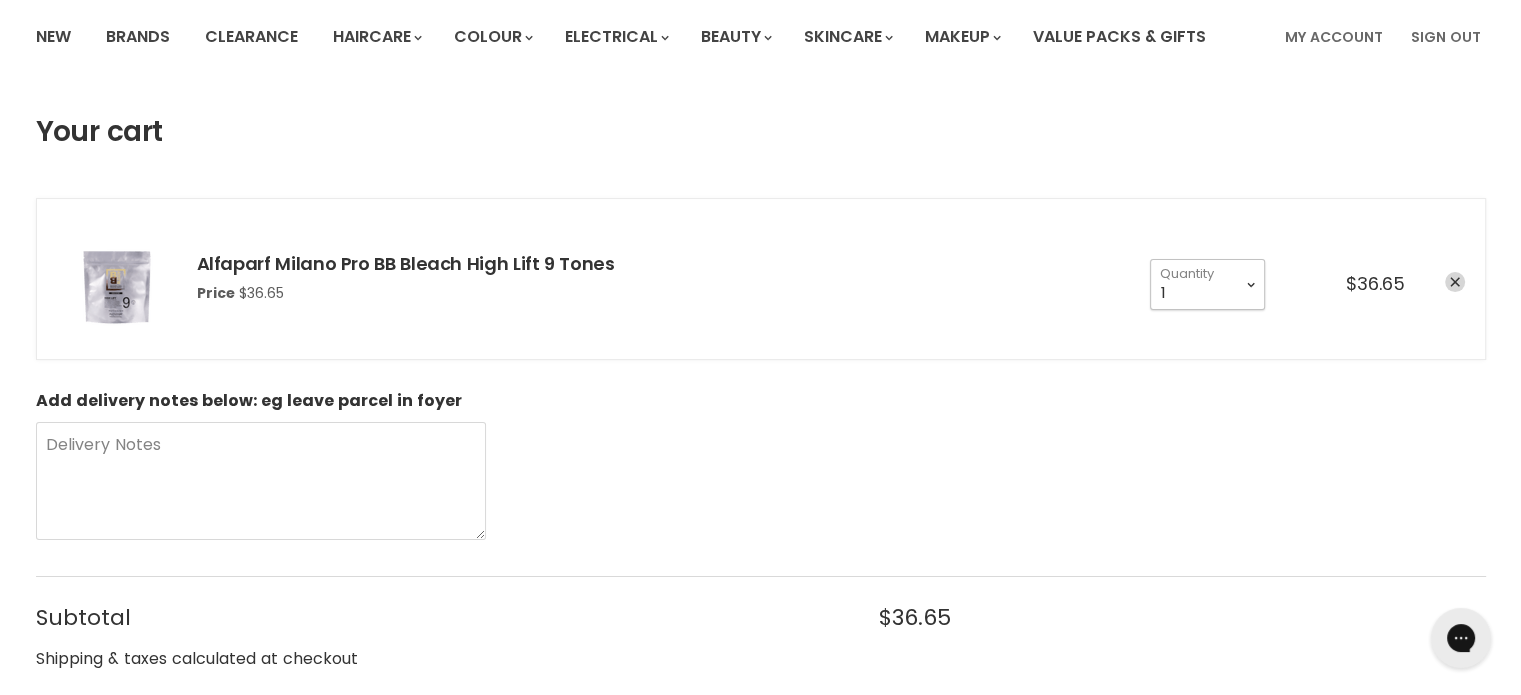 click on "1
2
3
4
5
6
7
8
9
10+" at bounding box center [1207, 284] 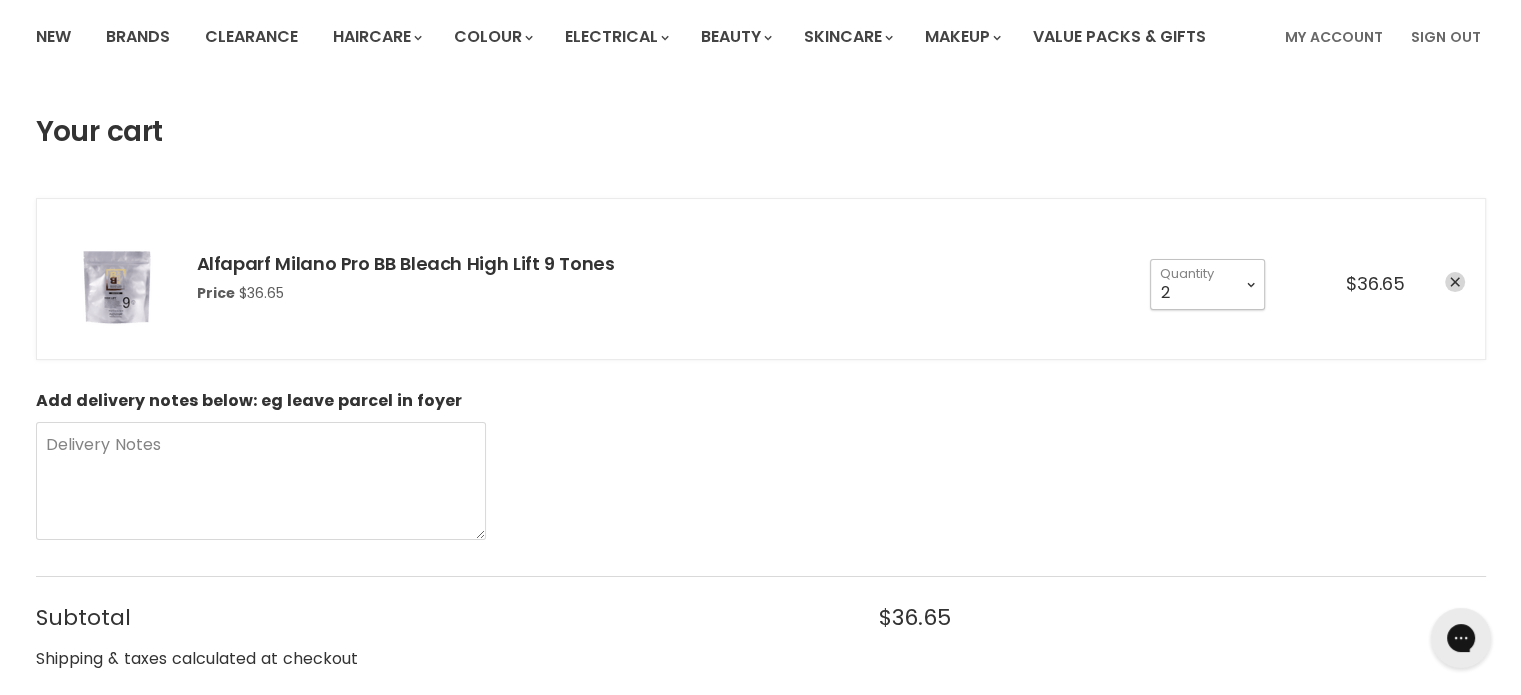 click on "1
2
3
4
5
6
7
8
9
10+" at bounding box center (1207, 284) 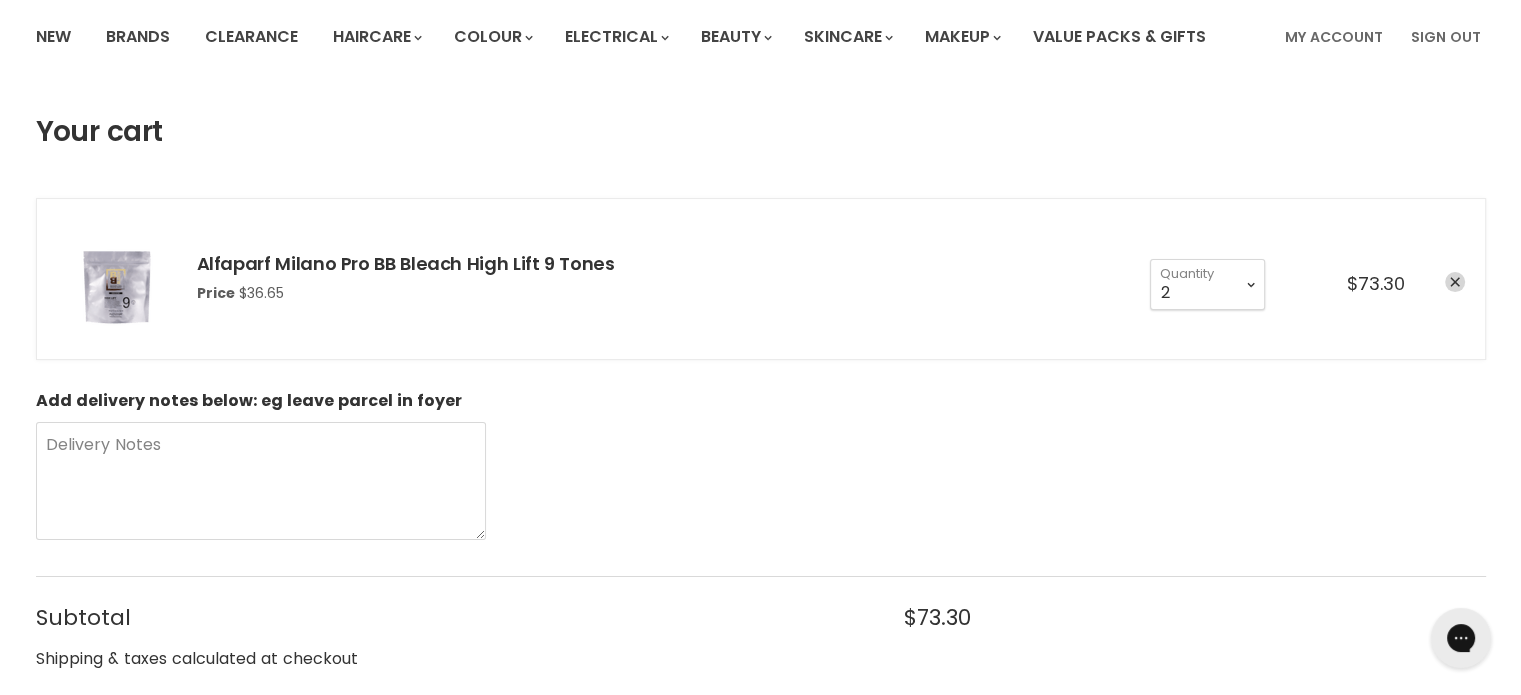 scroll, scrollTop: 0, scrollLeft: 0, axis: both 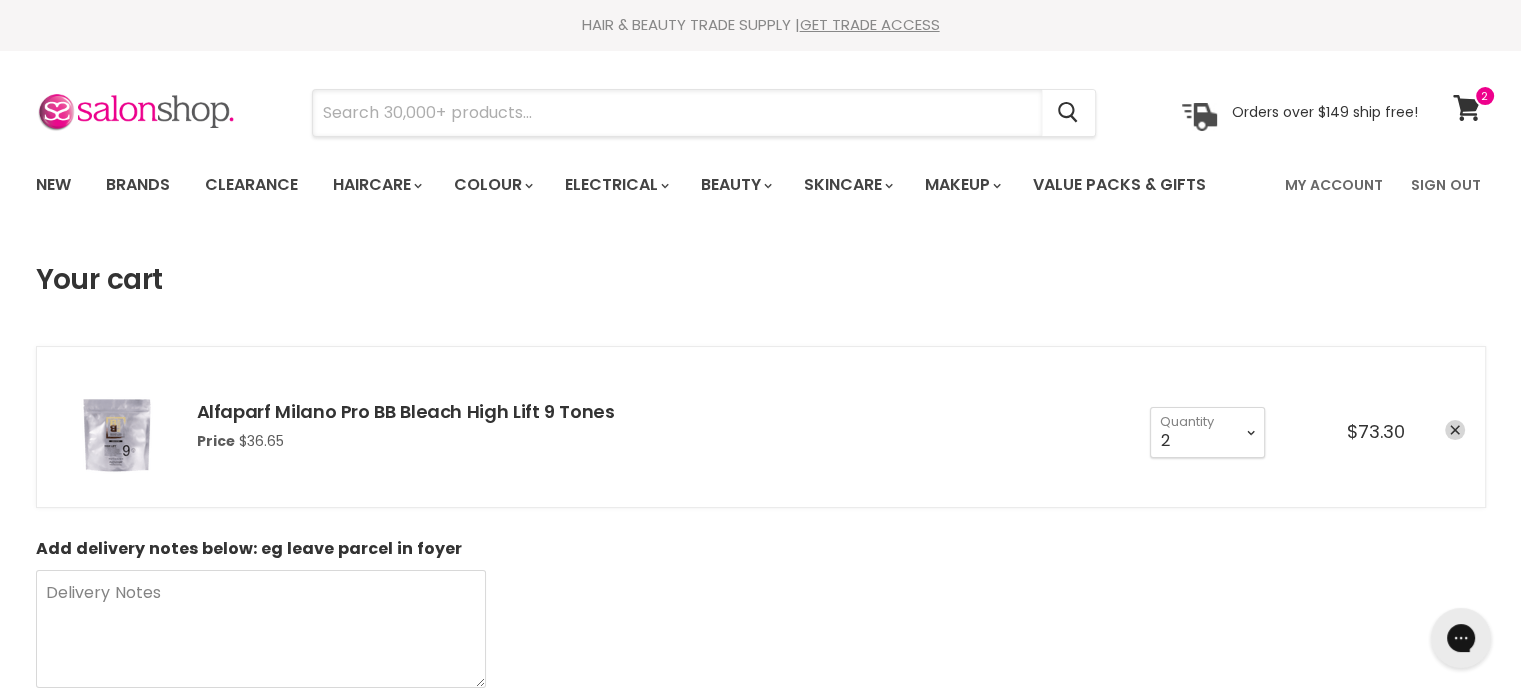click at bounding box center (677, 113) 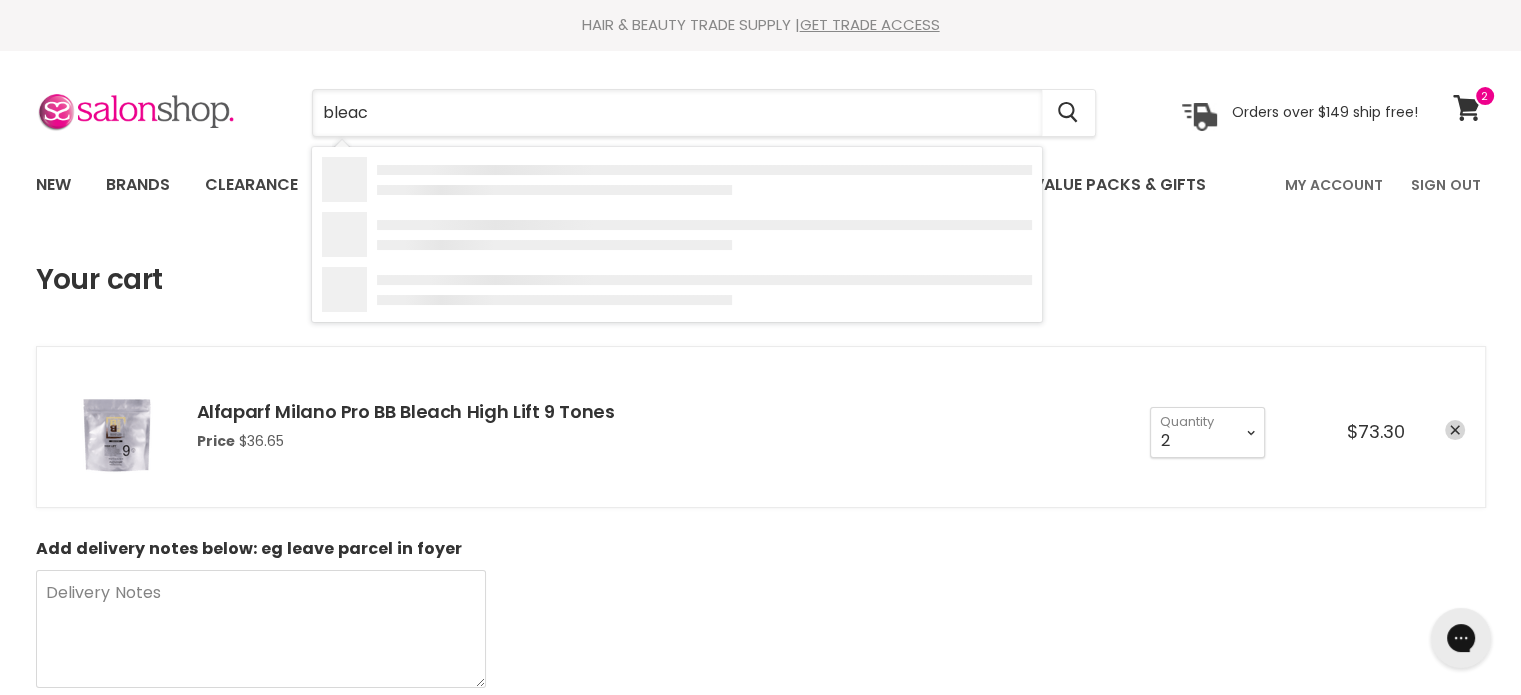 type on "bleach" 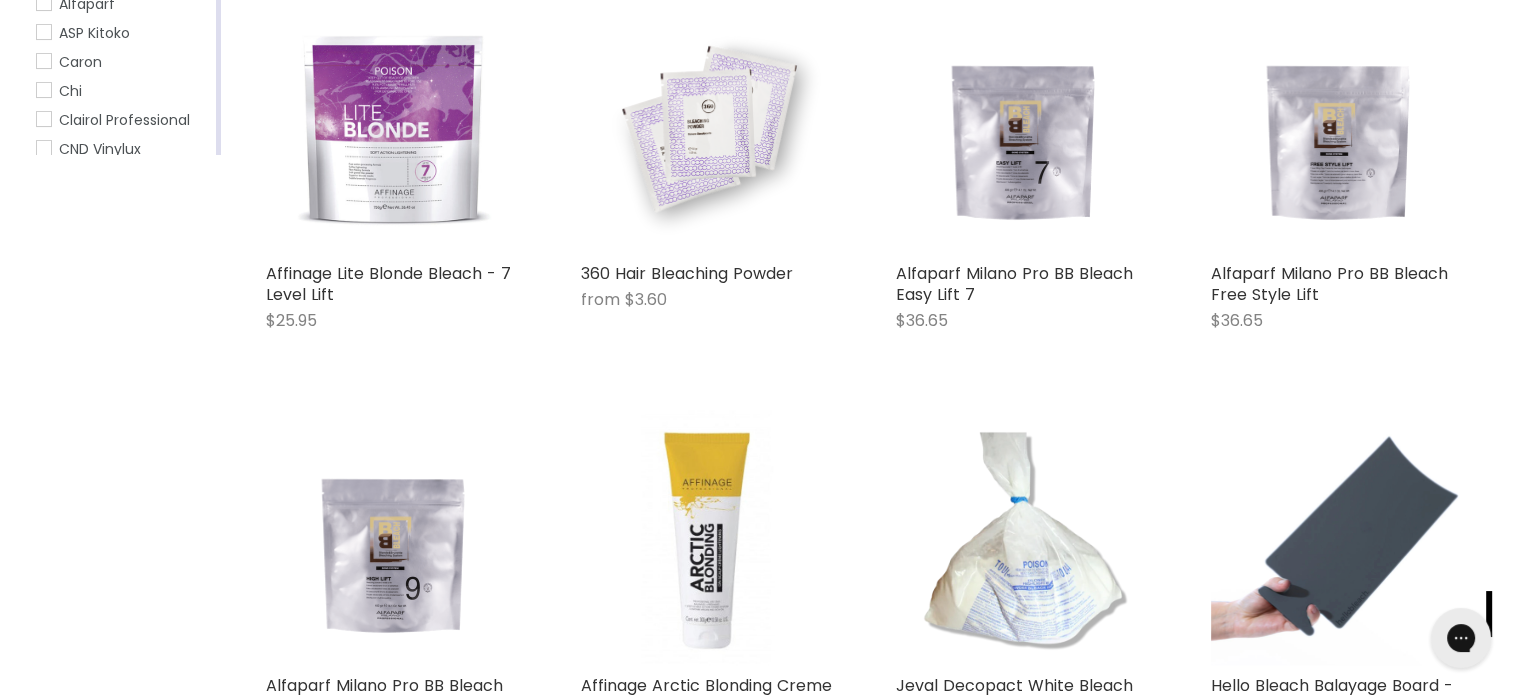 scroll, scrollTop: 0, scrollLeft: 0, axis: both 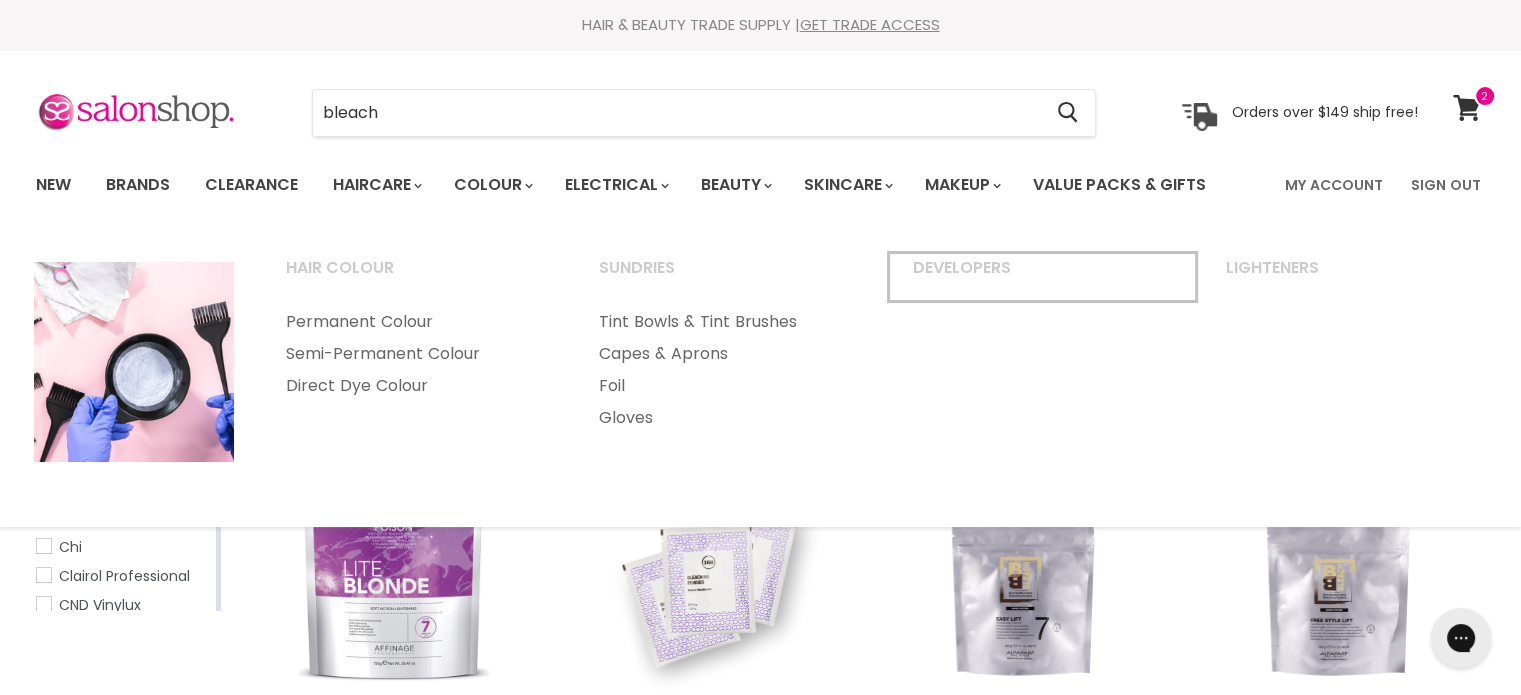 click on "Developers" at bounding box center [1043, 277] 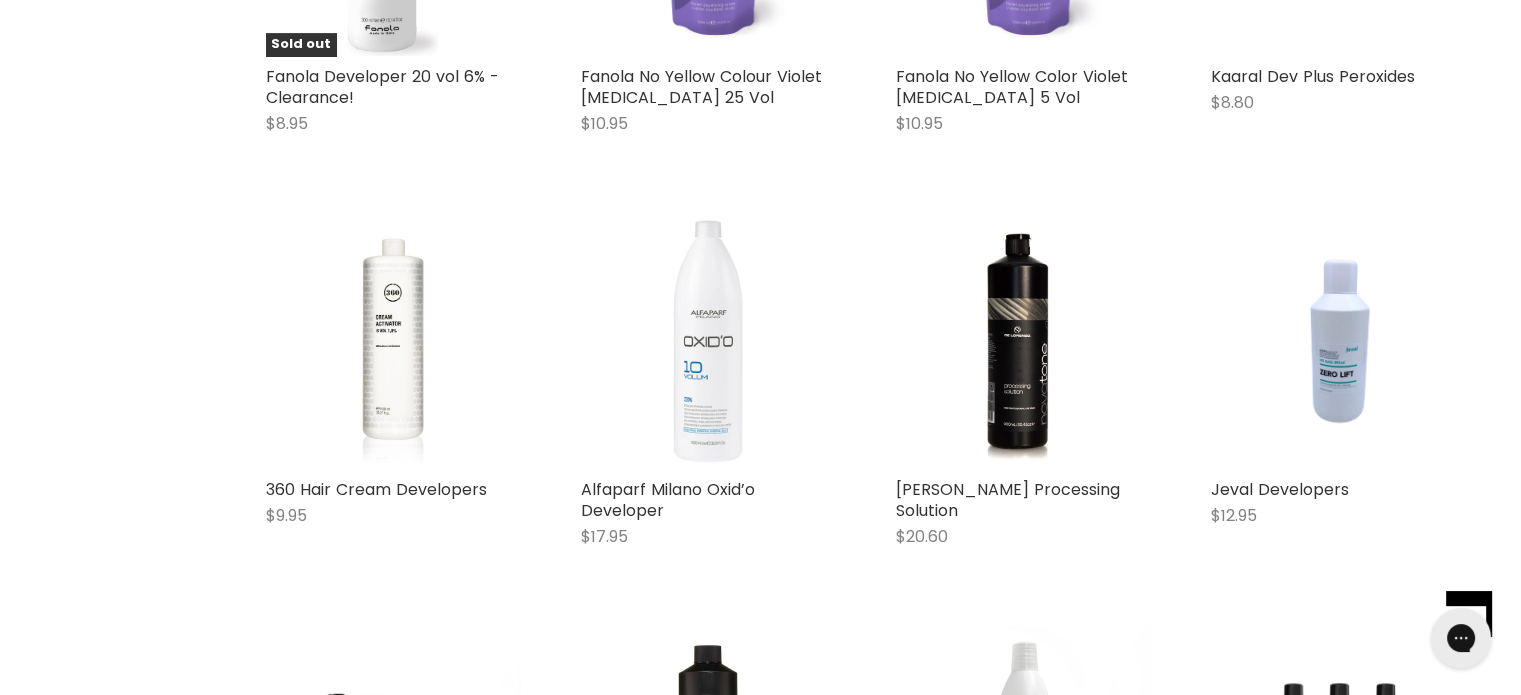 scroll, scrollTop: 542, scrollLeft: 0, axis: vertical 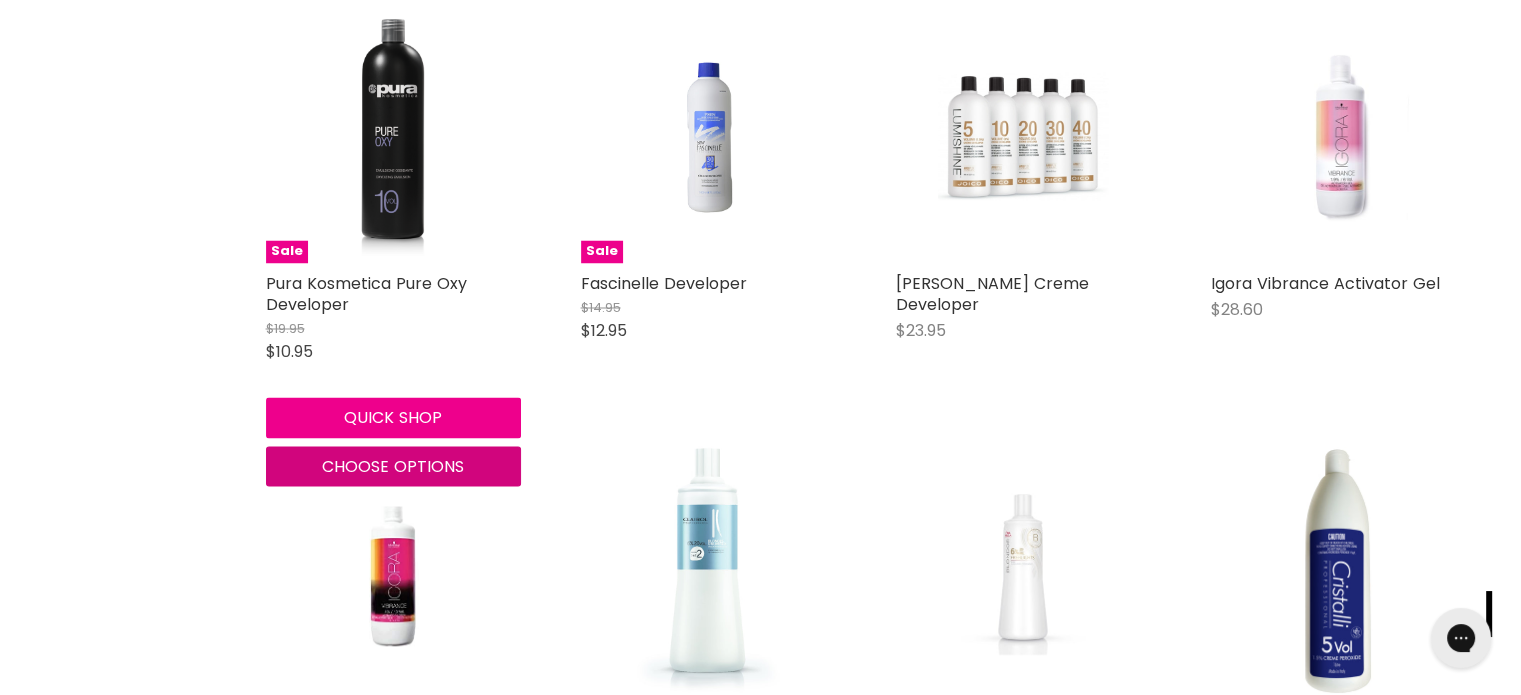 click on "Choose options" at bounding box center [393, 465] 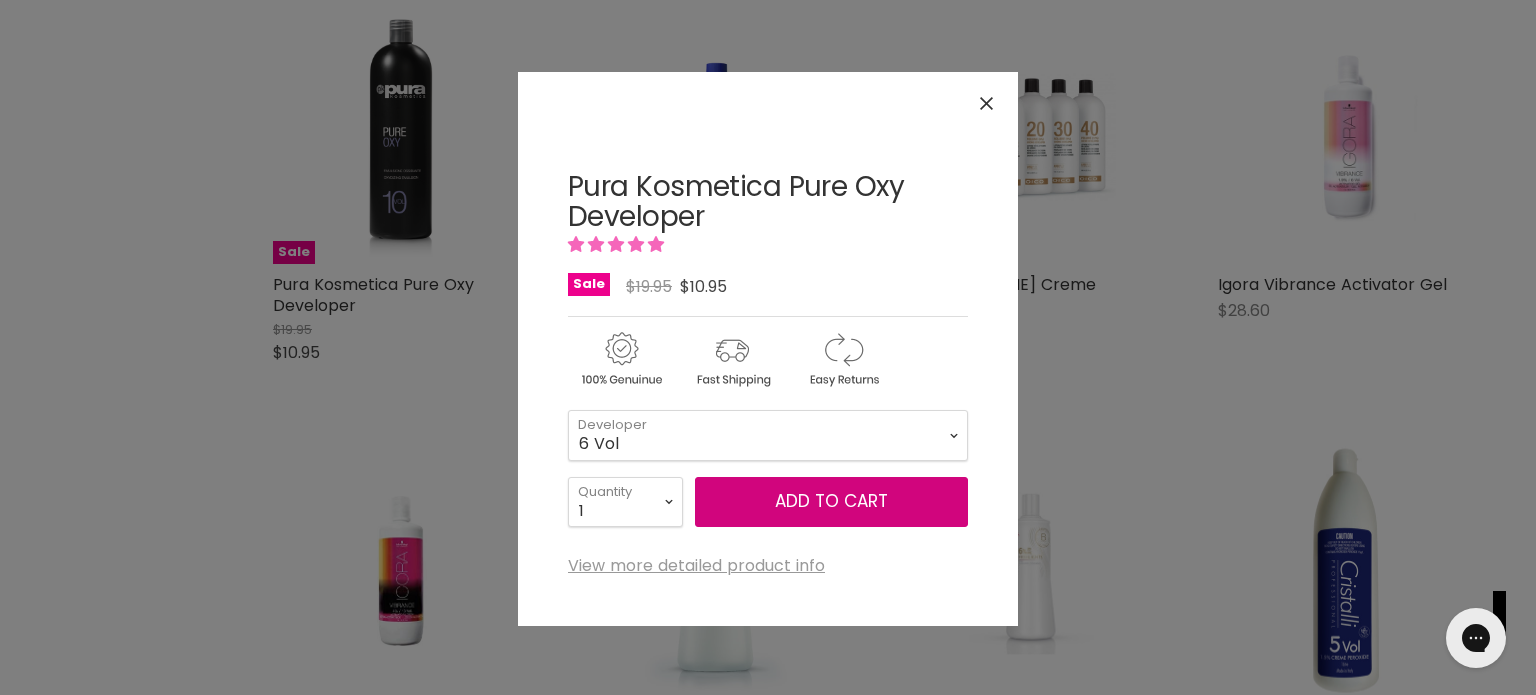 click on "Add to cart" at bounding box center [831, 501] 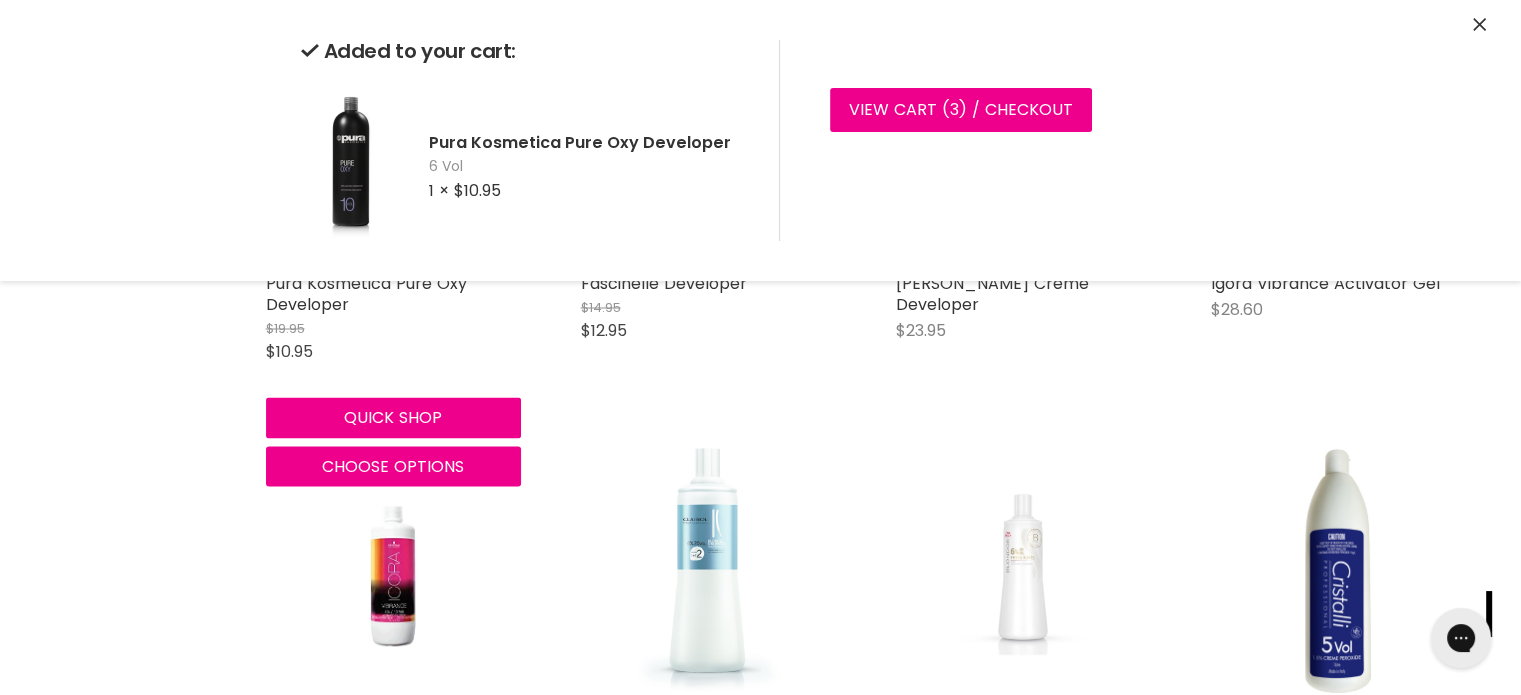 click on "Sold out Fanola Developer 20 vol 6% - Clearance! $8.95 Fanola Quick shop Sold out
Fanola No Yellow Colour Violet Peroxide 25 Vol $10.95 Fanola Quick shop Add to cart
Fanola No Yellow Color Violet Peroxide 5 Vol $10.95 Fanola Quick shop Add to cart
Kaaral Dev Plus Peroxides $8.80 Kaaral Quick shop Choose options
360 Hair Cream Developers $9.95 360 Hair Quick shop Choose options
Alfaparf Milano Oxid’o Developer $17.95 Alfaparf Quick shop Choose options
De Lorenzo Novatone Processing Solution $20.60 De Lorenzo Quick shop Add to cart
Jeval Developers $12.95 Jeval Quick shop Choose options
Base Cream Developers $10.95 Base Quick shop" at bounding box center (866, -445) 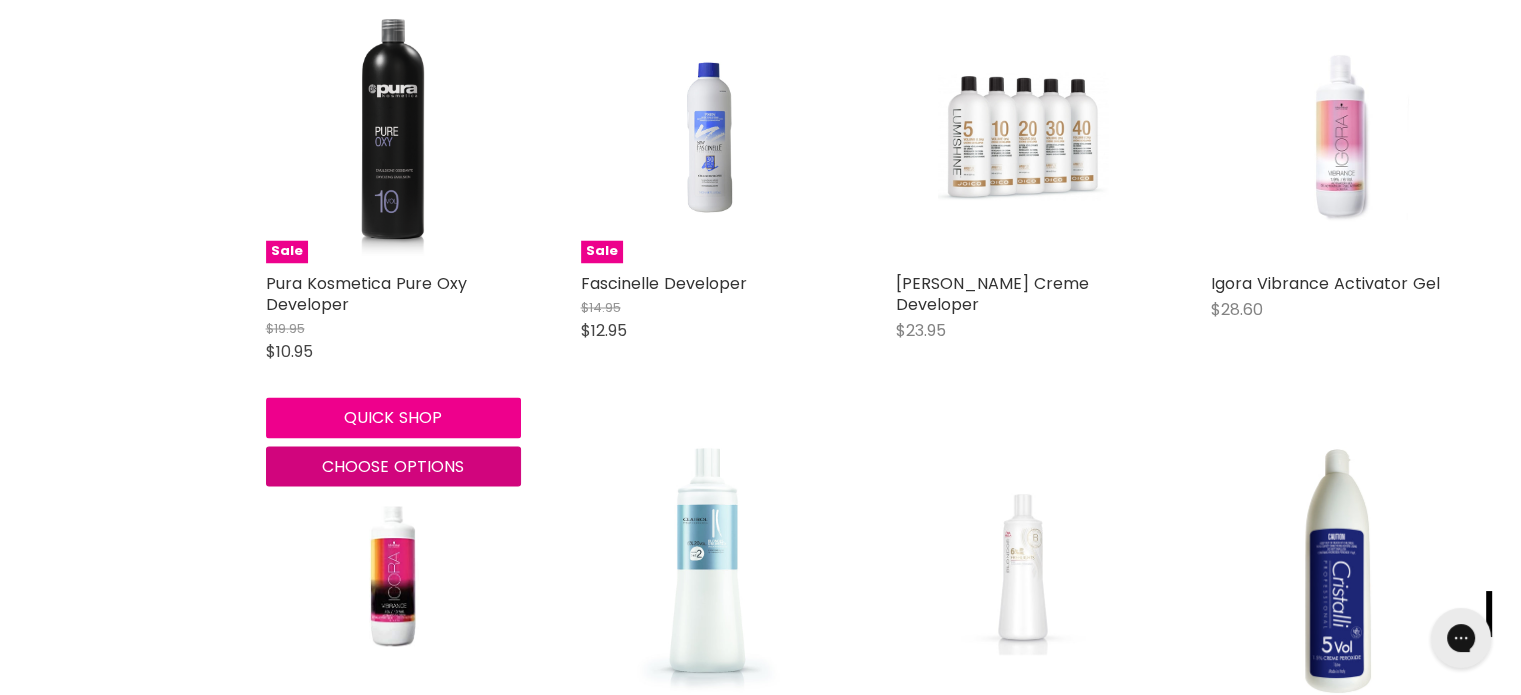 click on "Choose options" at bounding box center [393, 465] 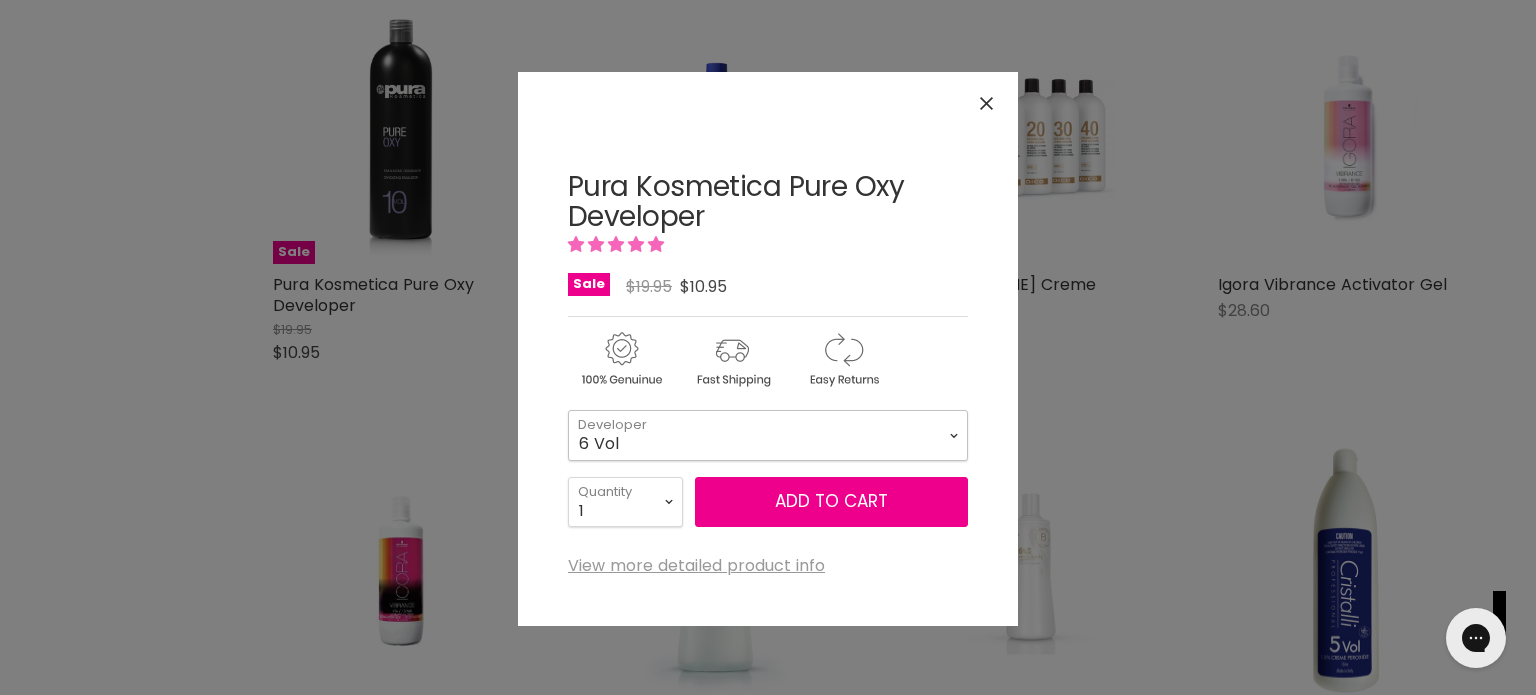 click on "6 Vol
10 Vol
20 Vol
30 Vol" at bounding box center [768, 435] 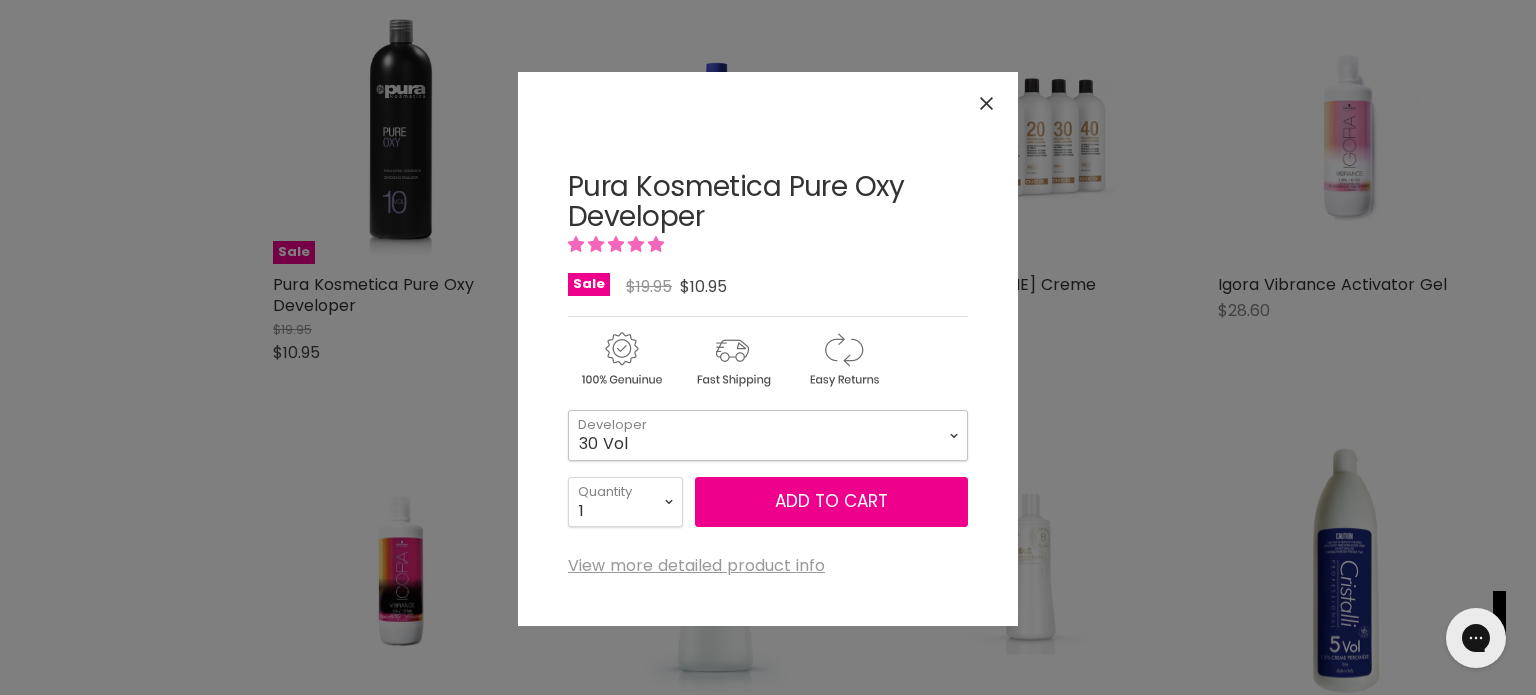 click on "6 Vol
10 Vol
20 Vol
30 Vol" at bounding box center (768, 435) 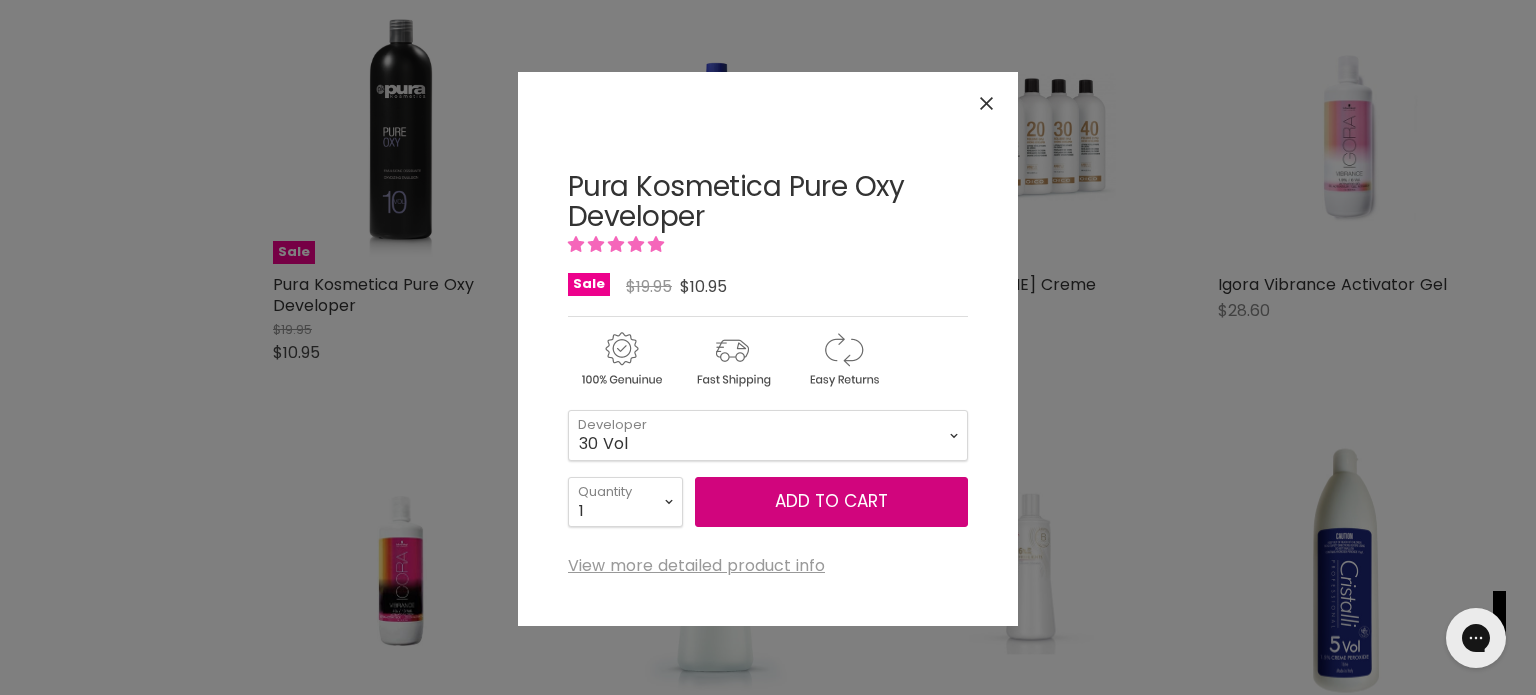 click on "Add to cart" at bounding box center (831, 502) 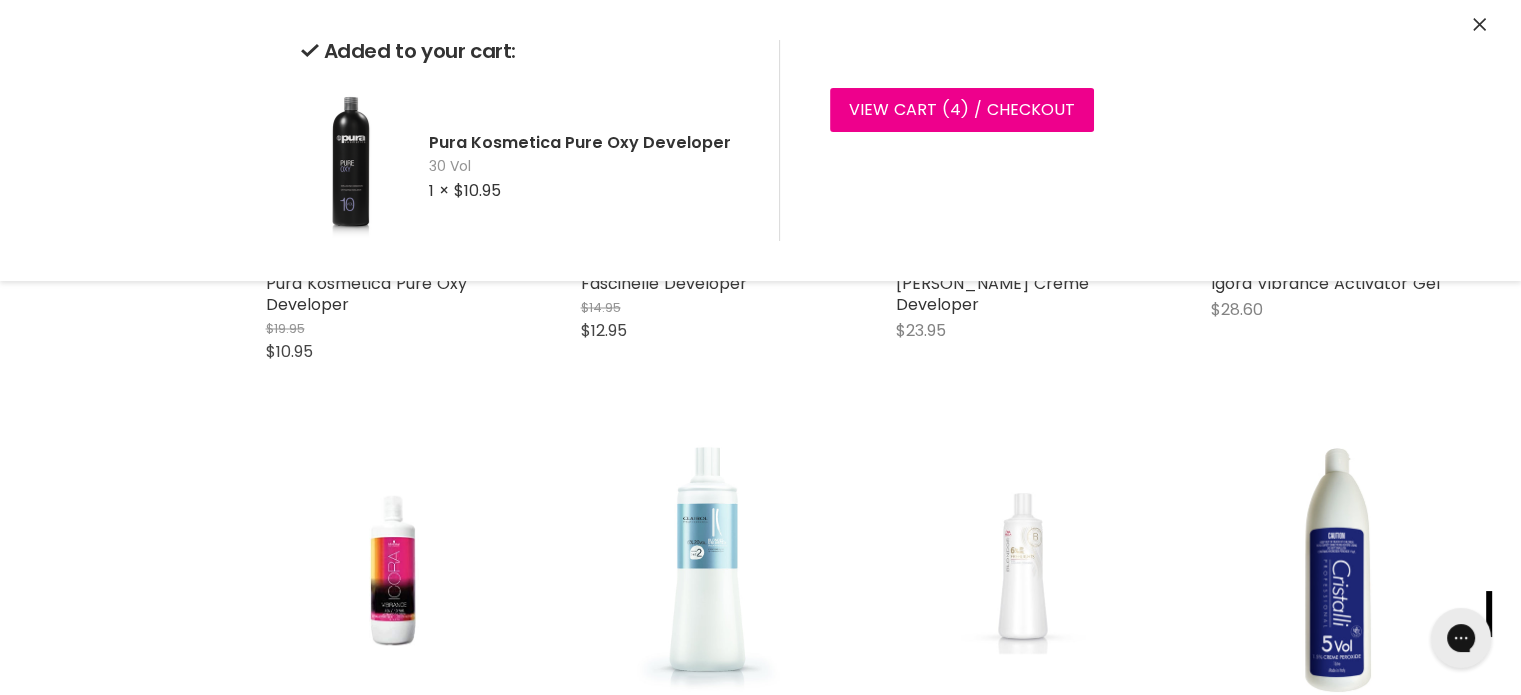 click on "Brand 360 Hair Affinage Alfaparf ASP Kitoko Base Chi Clairol Professional Cristalli Professional Davines De Lorenzo Fanola Fudge Goldwell Hi Lift Indola Jeval Joico Professional Kaaral Keratin Colour L'Oreal Professionnel Matrix Professional Muk Nak Professional PRAVANA Pura Kosmetica Redken Professional Salon Smart Schwarzkopf BlondMe Schwarzkopf Igora Vitafive CPR Vitality's Wella Professional
Home
Developers & Peroxides
Developers & Peroxides
Sorting Best selling Featured Price, low to high Price, high to low Alphabetically, A-Z Alphabetically, Z-A Date, new to old Date, old to new
Refine By
Brand 360 Hair Affinage Alfaparf" at bounding box center [761, -518] 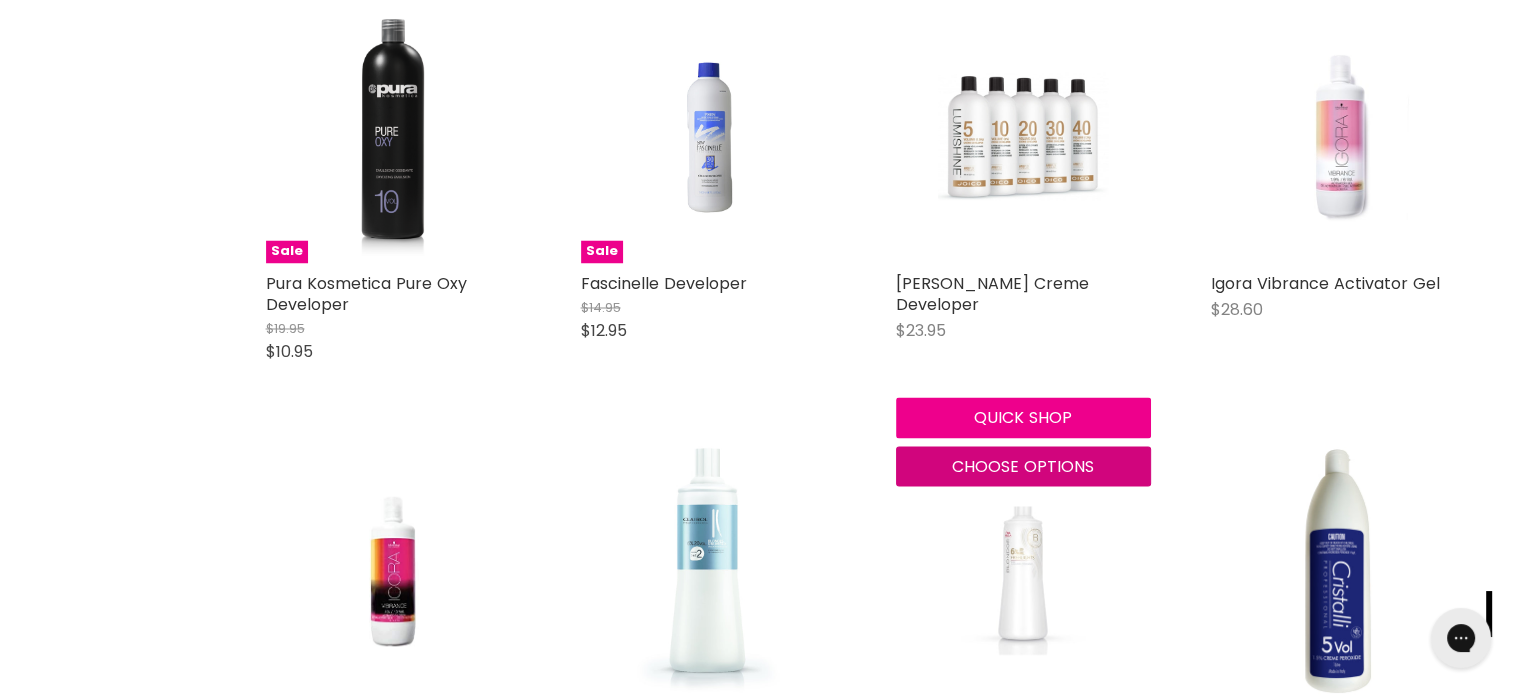 click on "Choose options" at bounding box center (1023, 465) 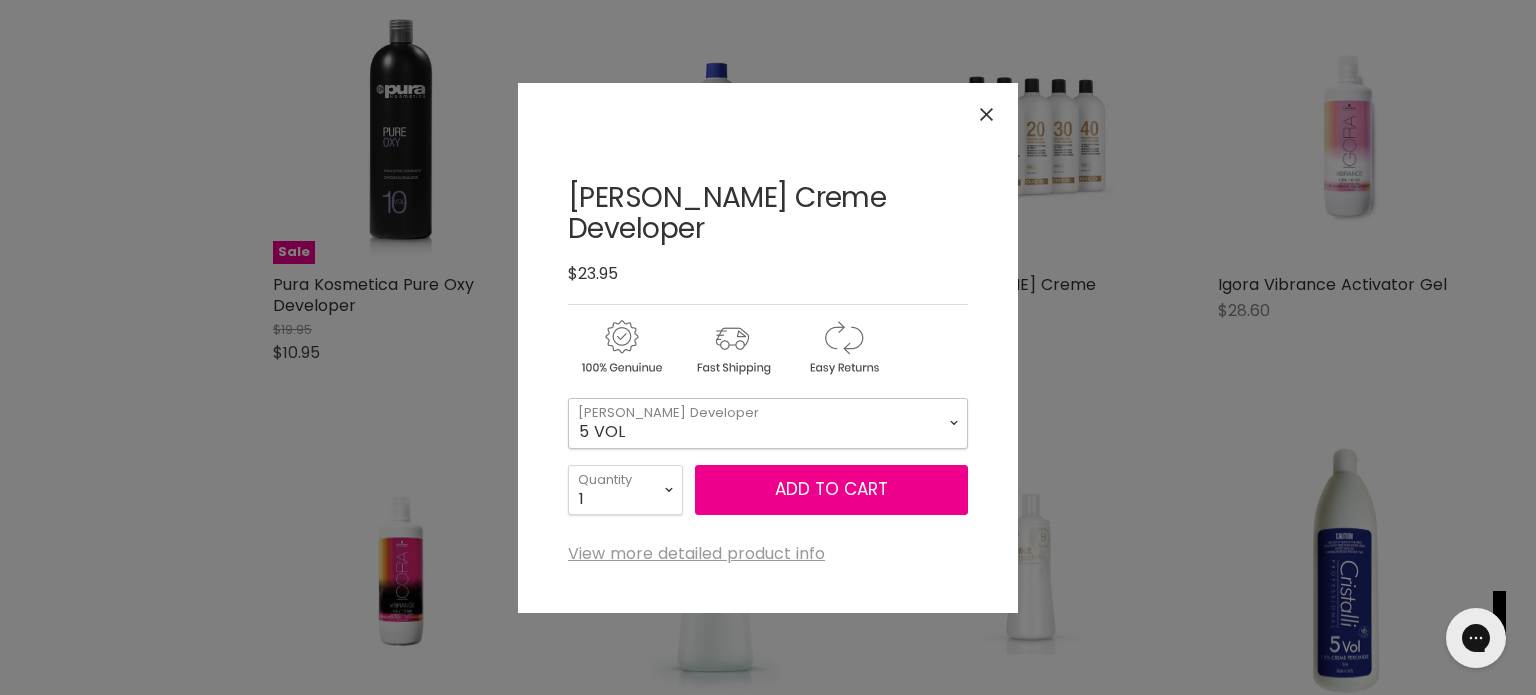 click on "5 VOL
10 VOL
20 VOL
30 VOL
40 VOL" at bounding box center [768, 423] 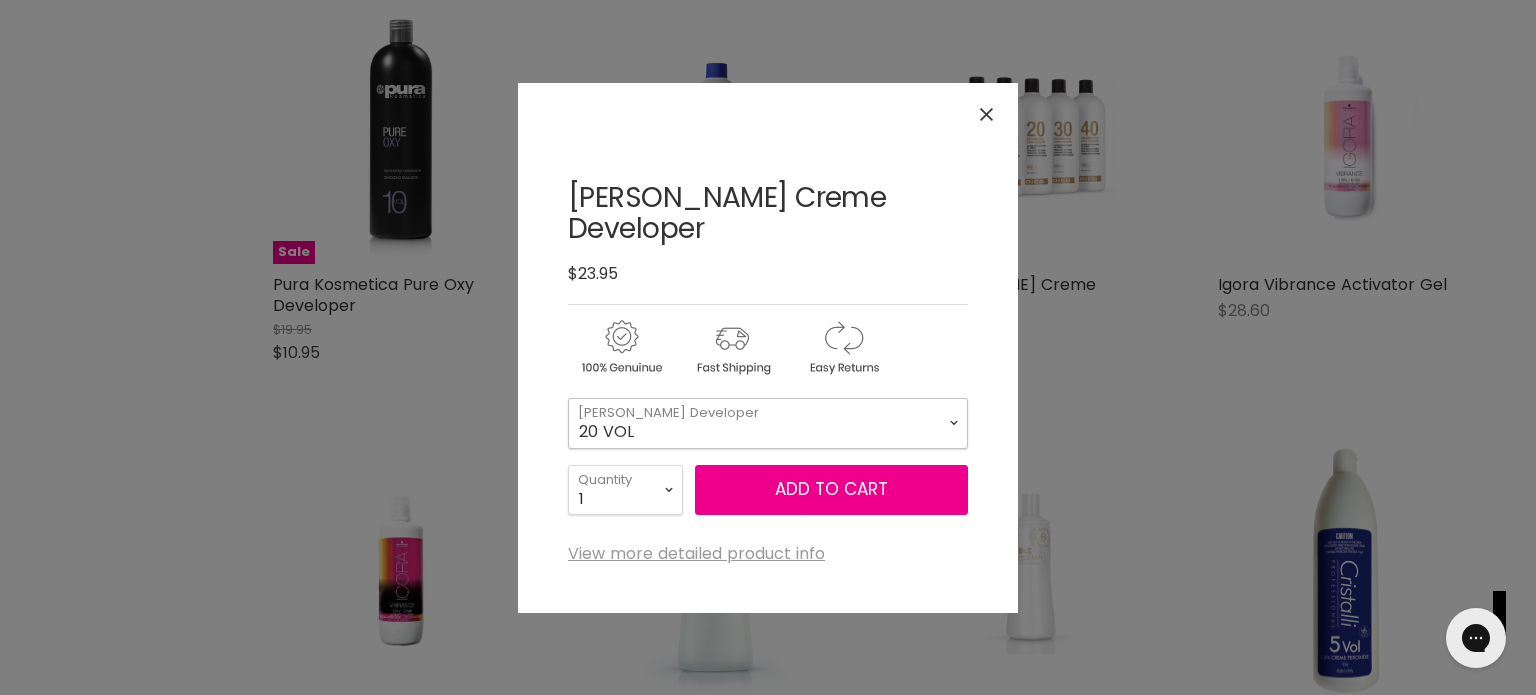 click on "5 VOL
10 VOL
20 VOL
30 VOL
40 VOL" at bounding box center (768, 423) 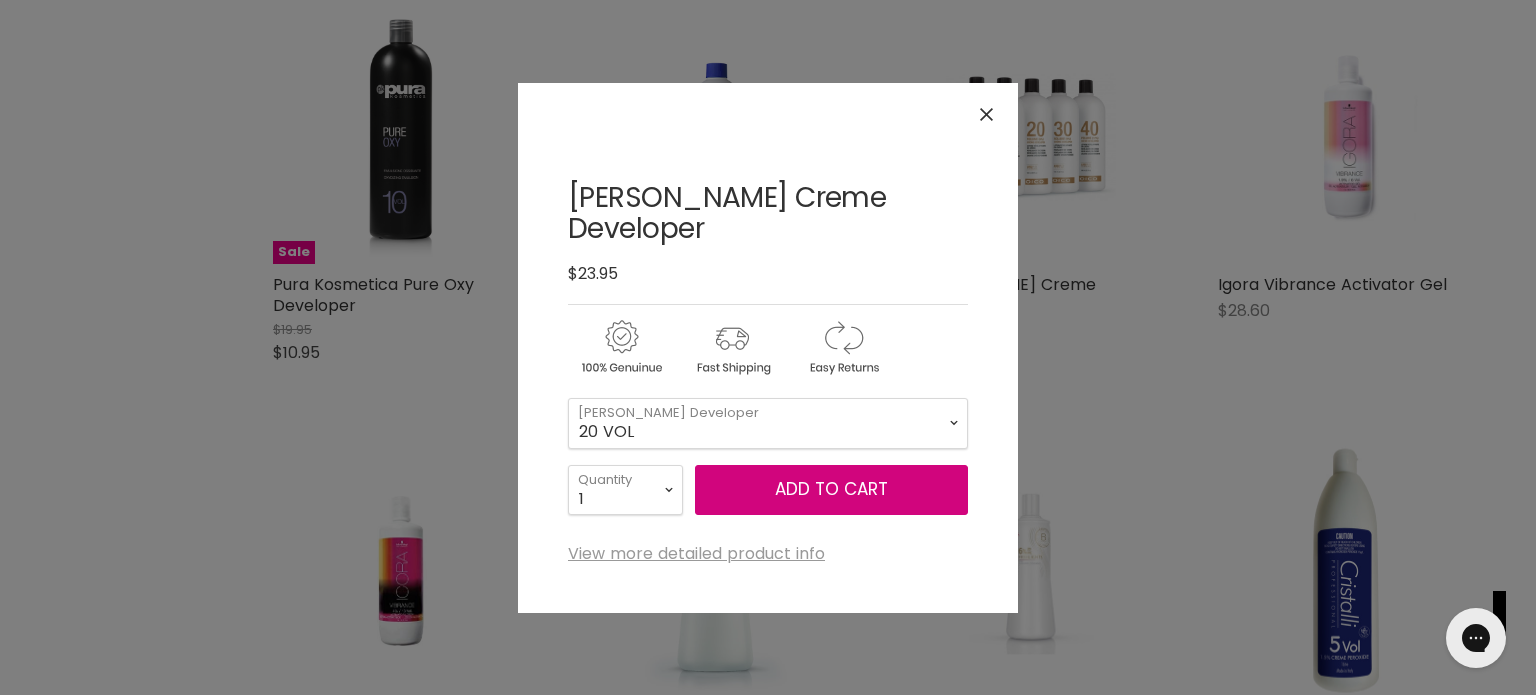 click on "Add to cart" at bounding box center (831, 490) 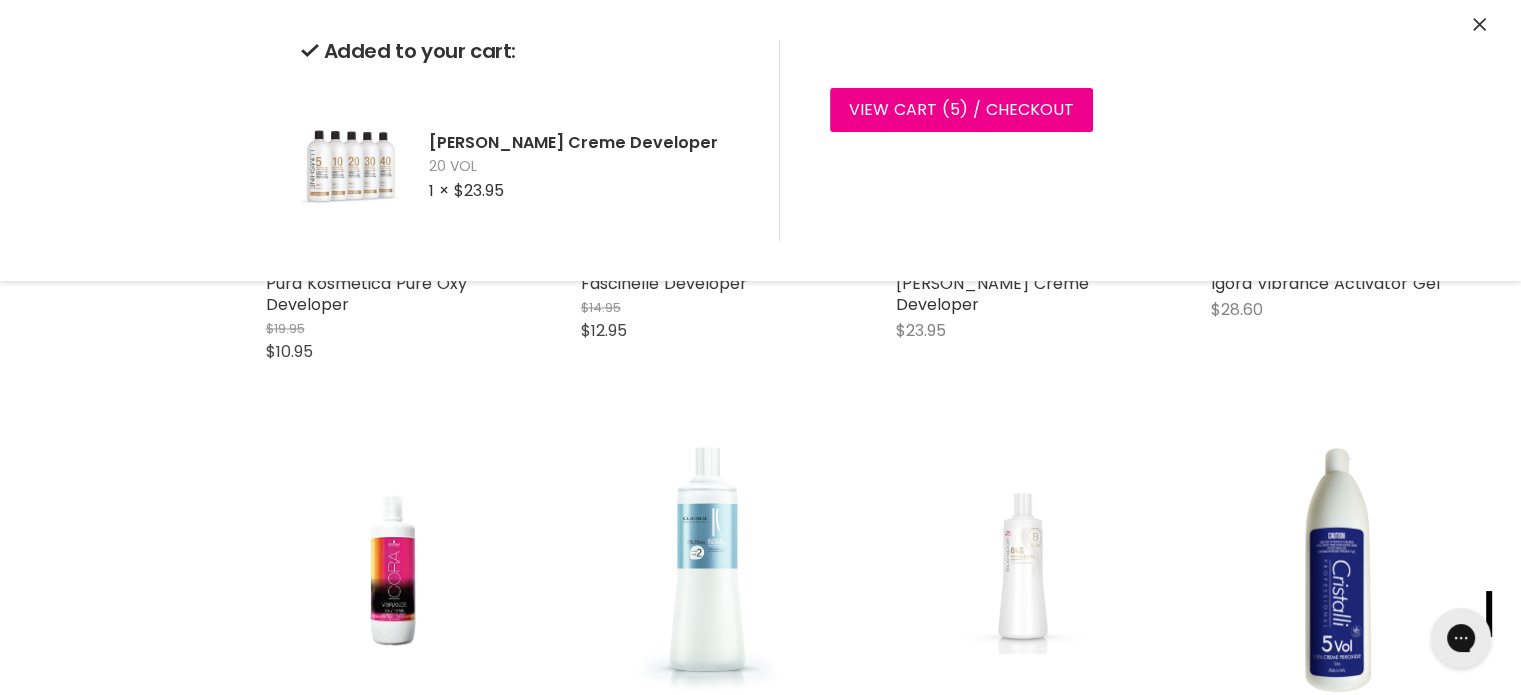 click 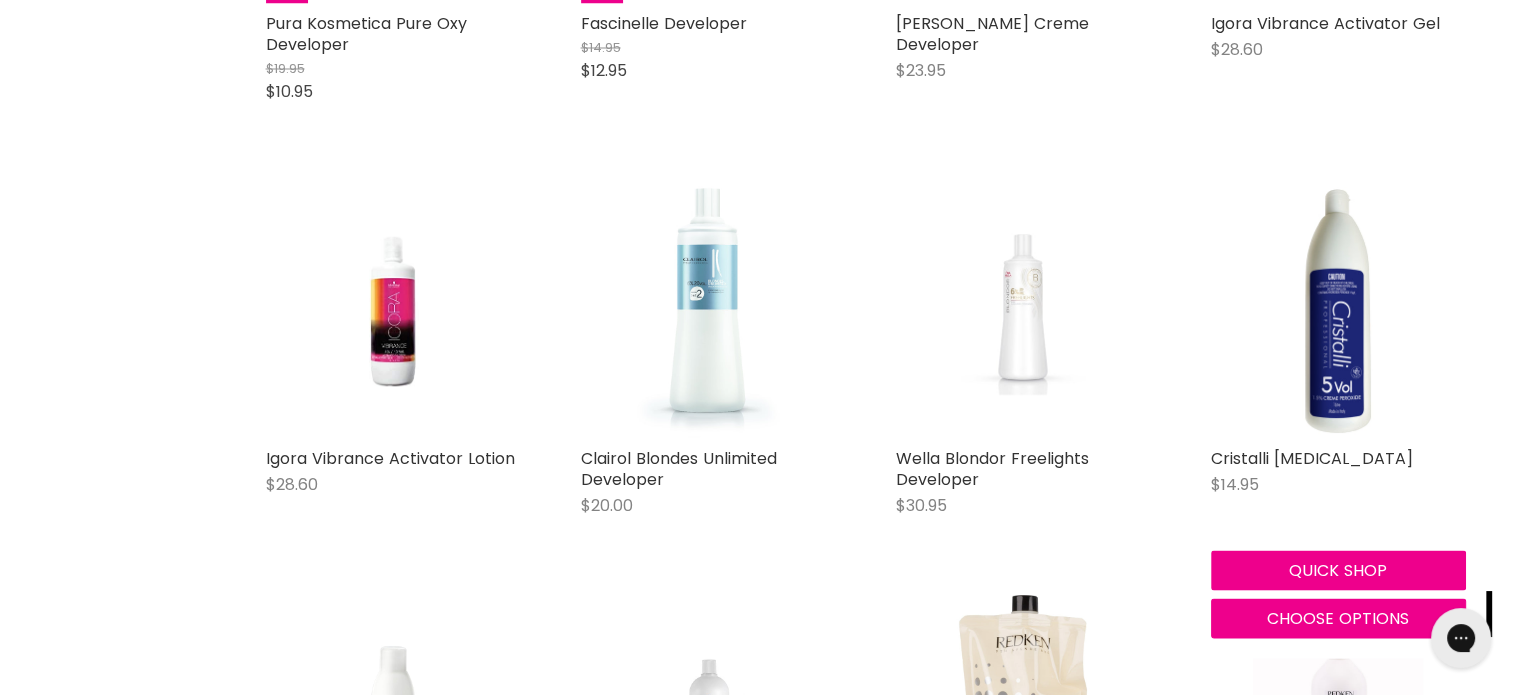 scroll, scrollTop: 3704, scrollLeft: 0, axis: vertical 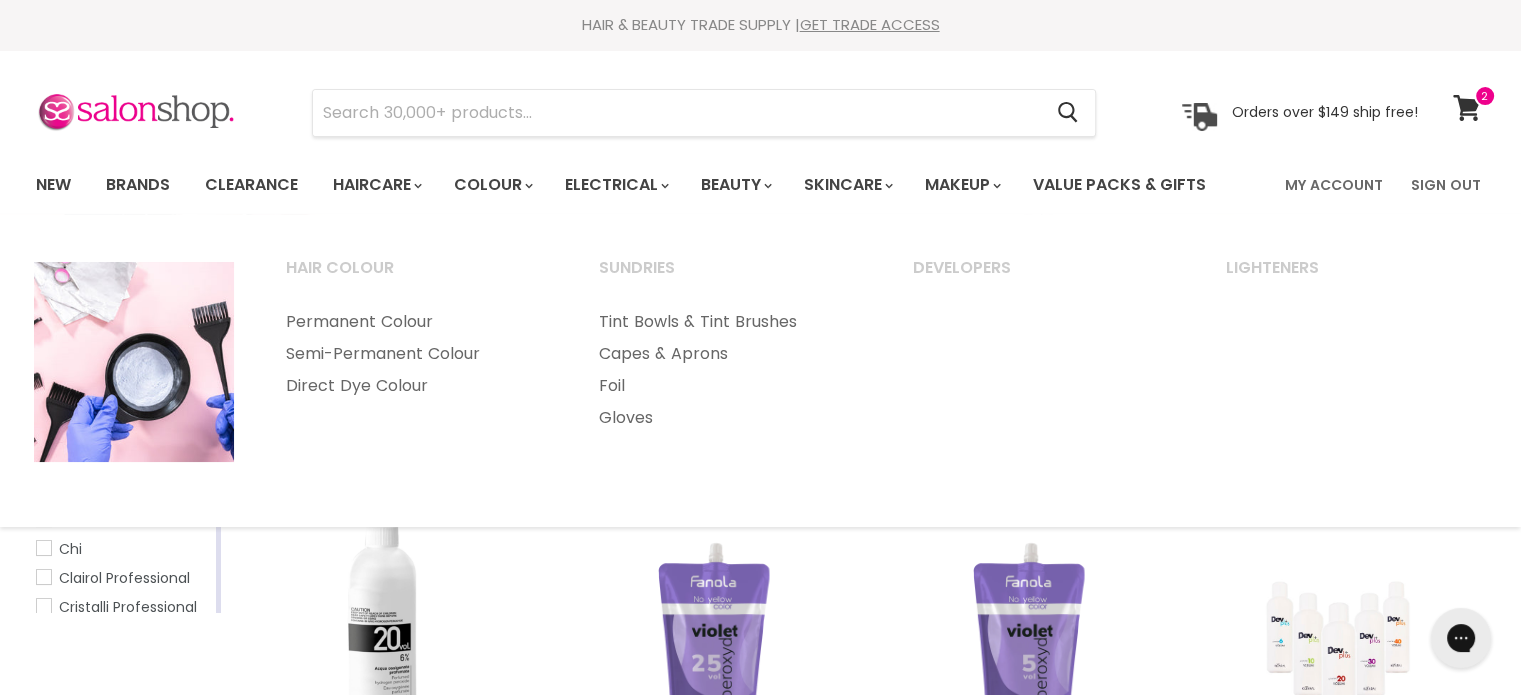 click on "Direct Dye Colour" at bounding box center (416, 386) 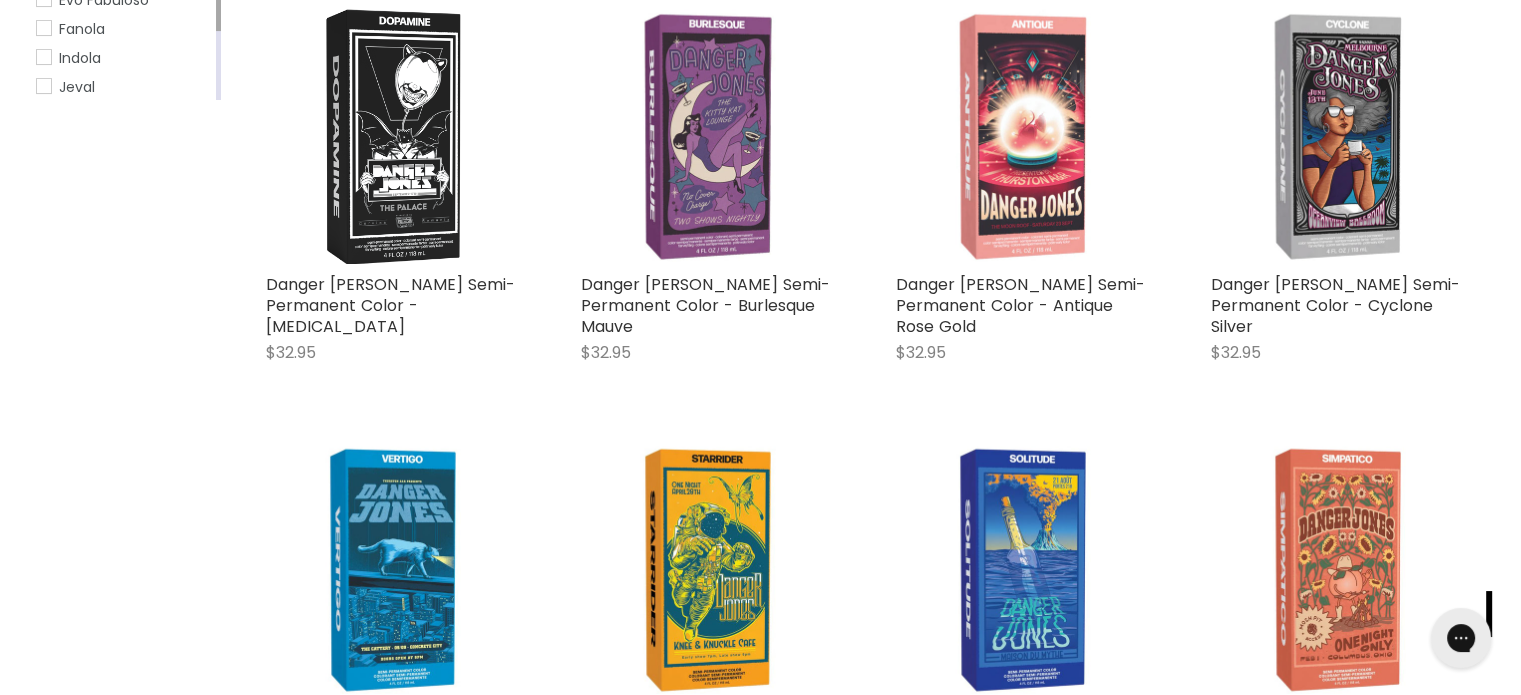 scroll, scrollTop: 0, scrollLeft: 0, axis: both 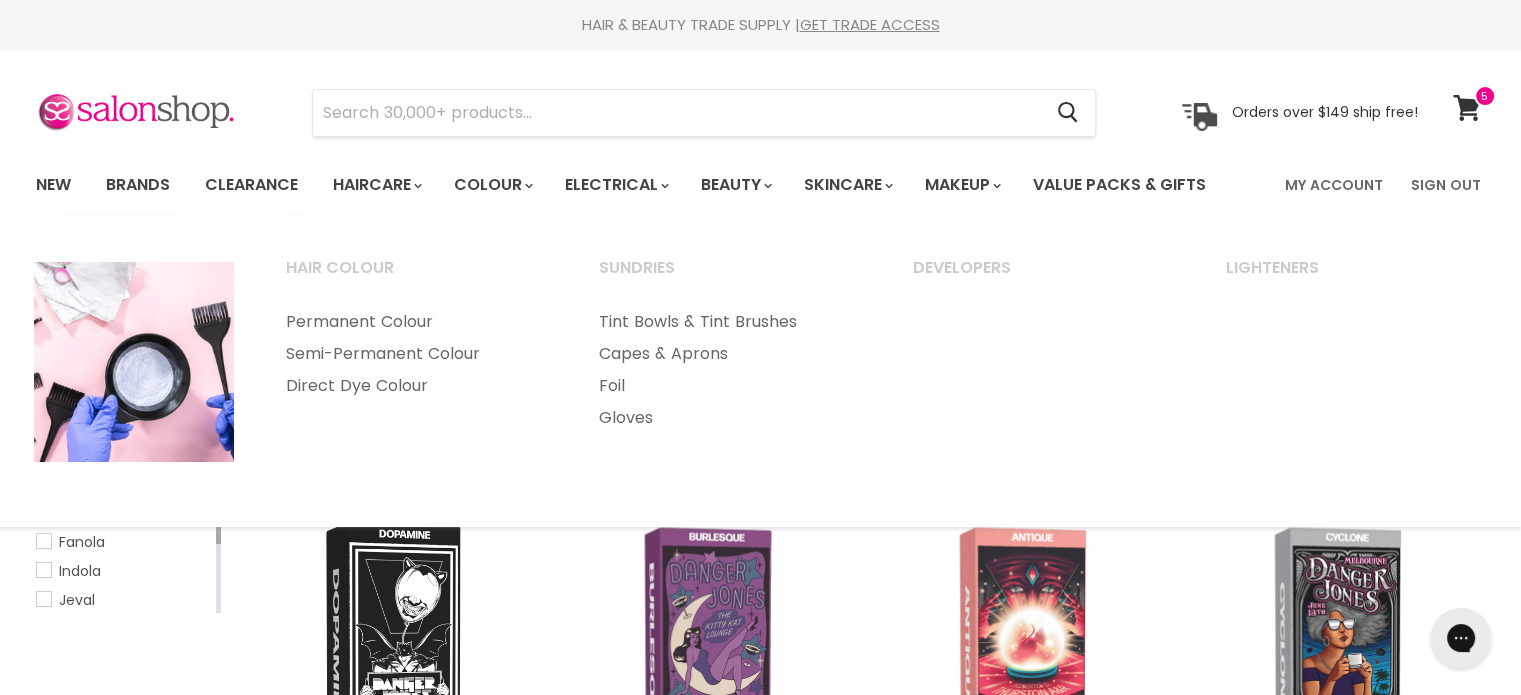 click on "Semi-Permanent Colour" at bounding box center [416, 354] 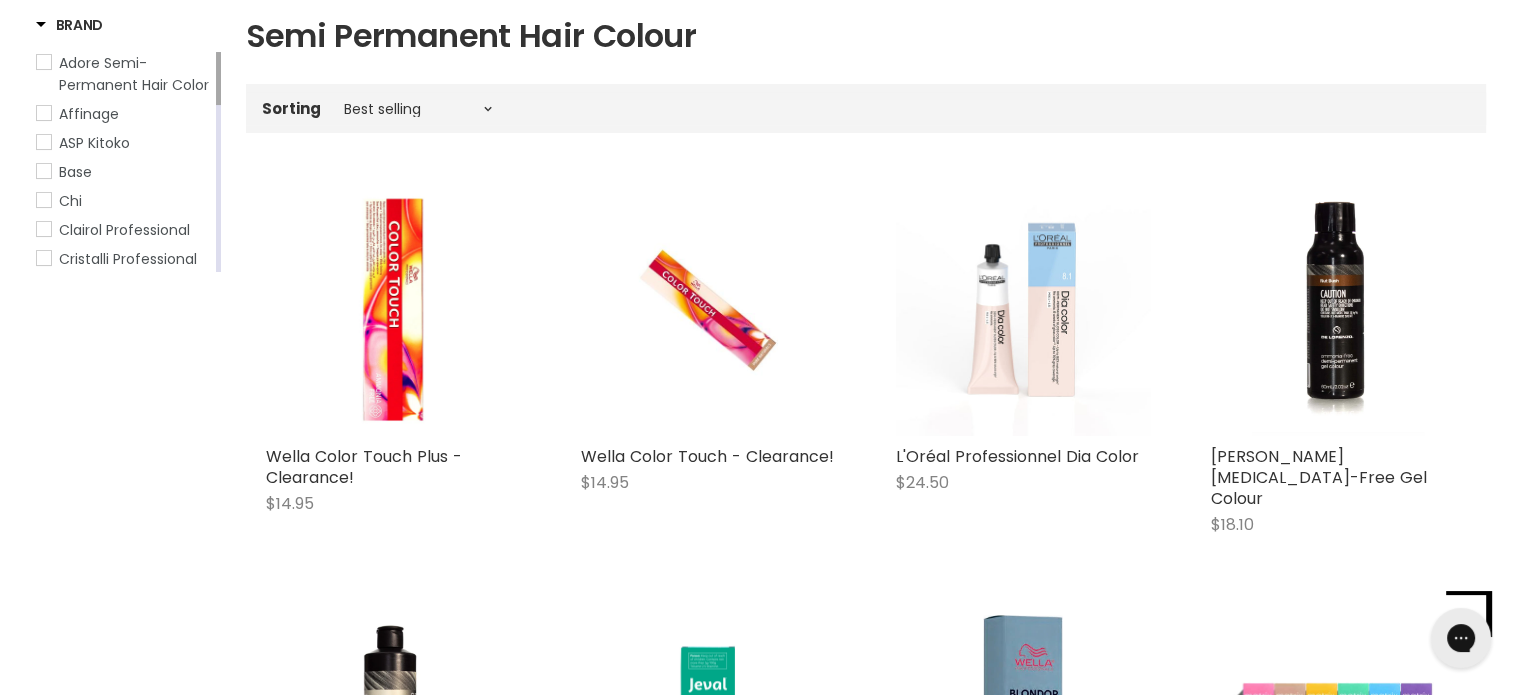 scroll, scrollTop: 0, scrollLeft: 0, axis: both 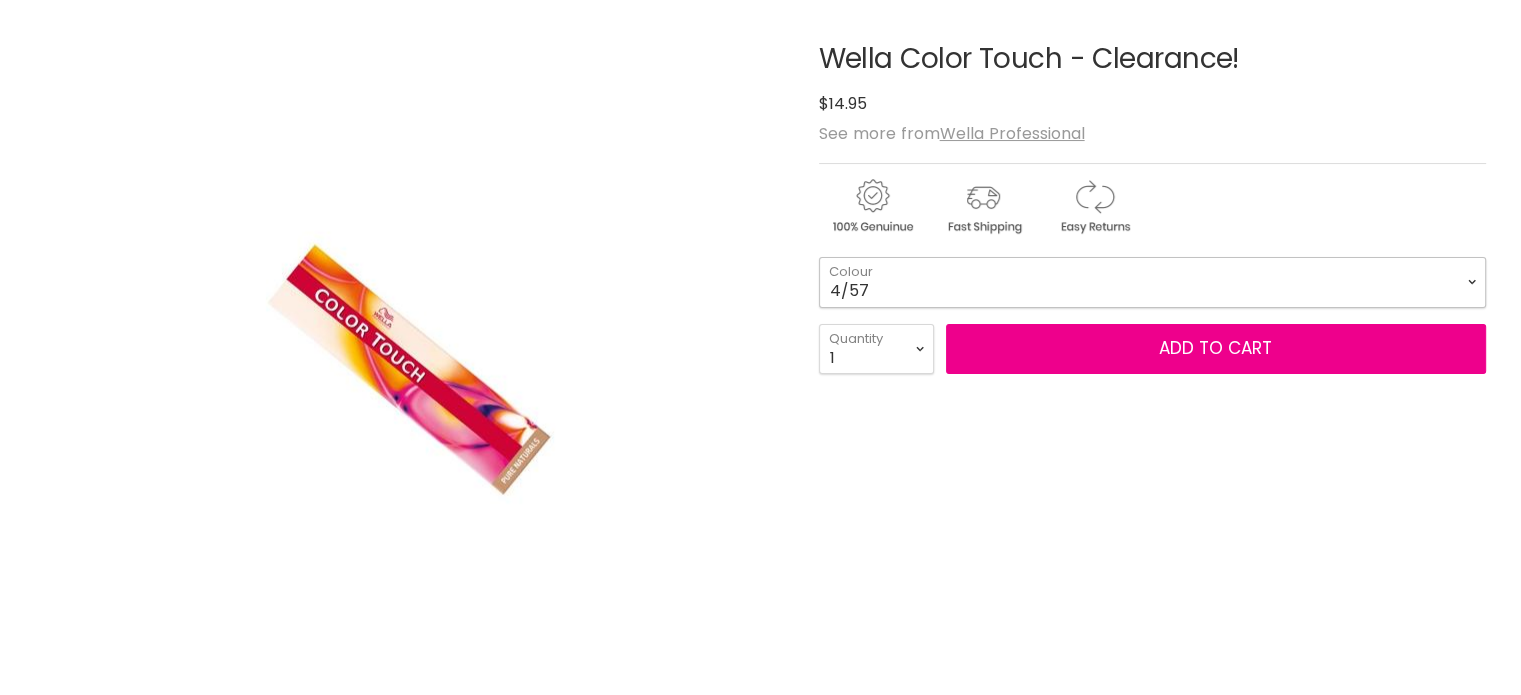 drag, startPoint x: 0, startPoint y: 0, endPoint x: 928, endPoint y: 265, distance: 965.09534 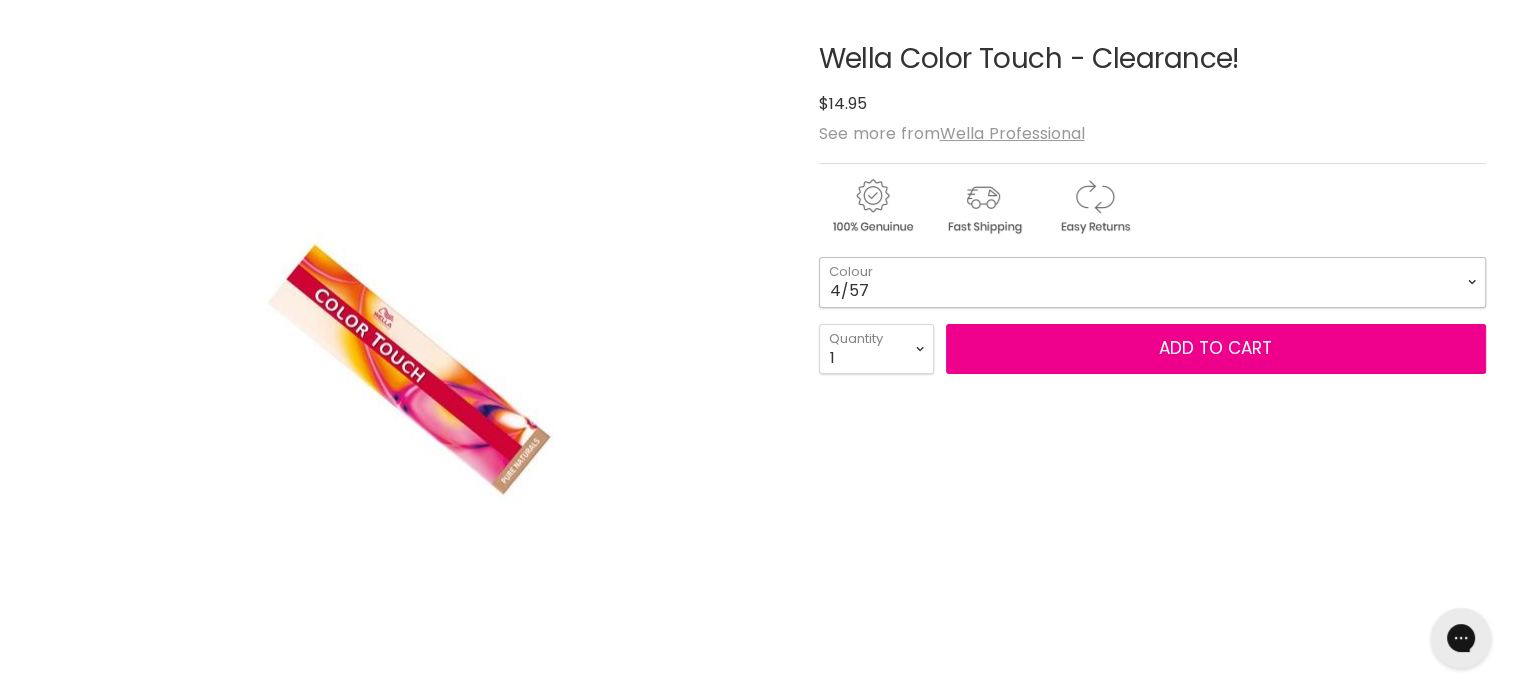 scroll, scrollTop: 0, scrollLeft: 0, axis: both 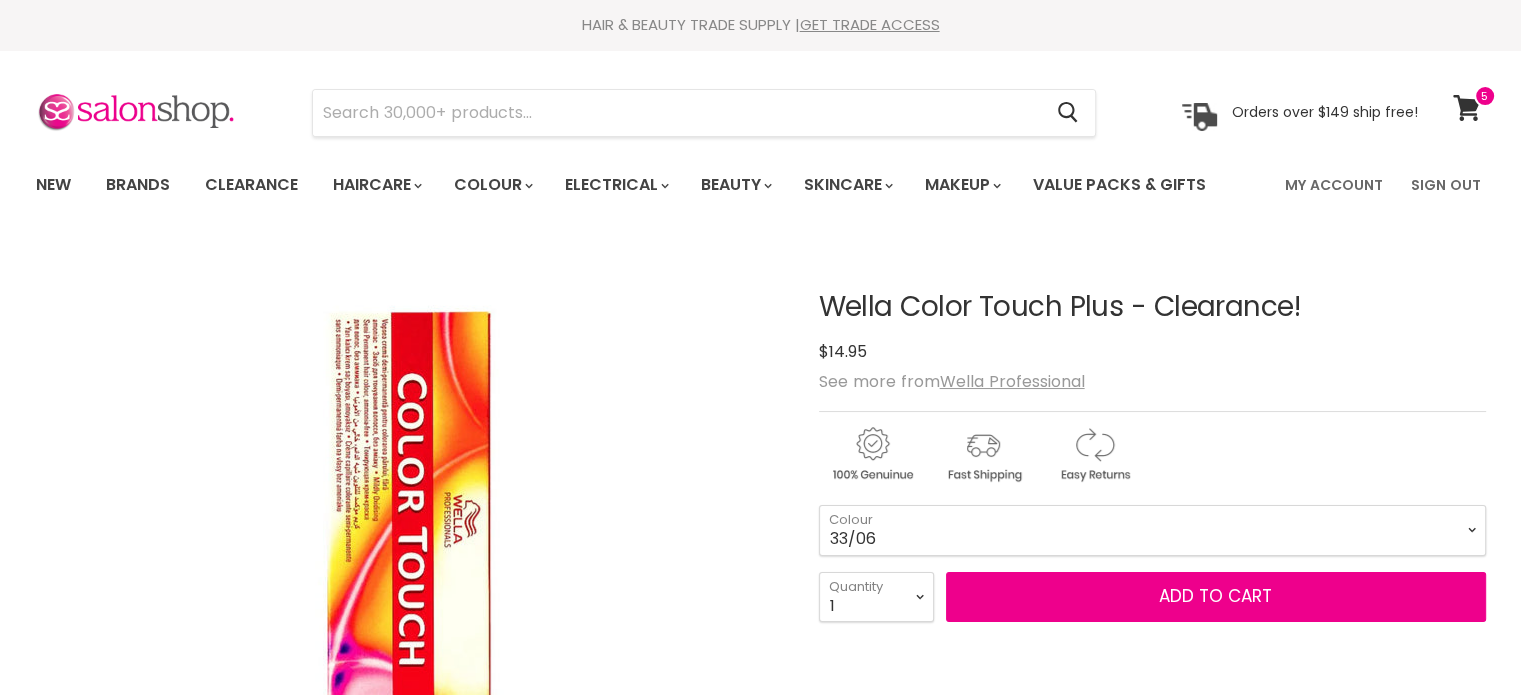 drag, startPoint x: 0, startPoint y: 0, endPoint x: 997, endPoint y: 502, distance: 1116.2495 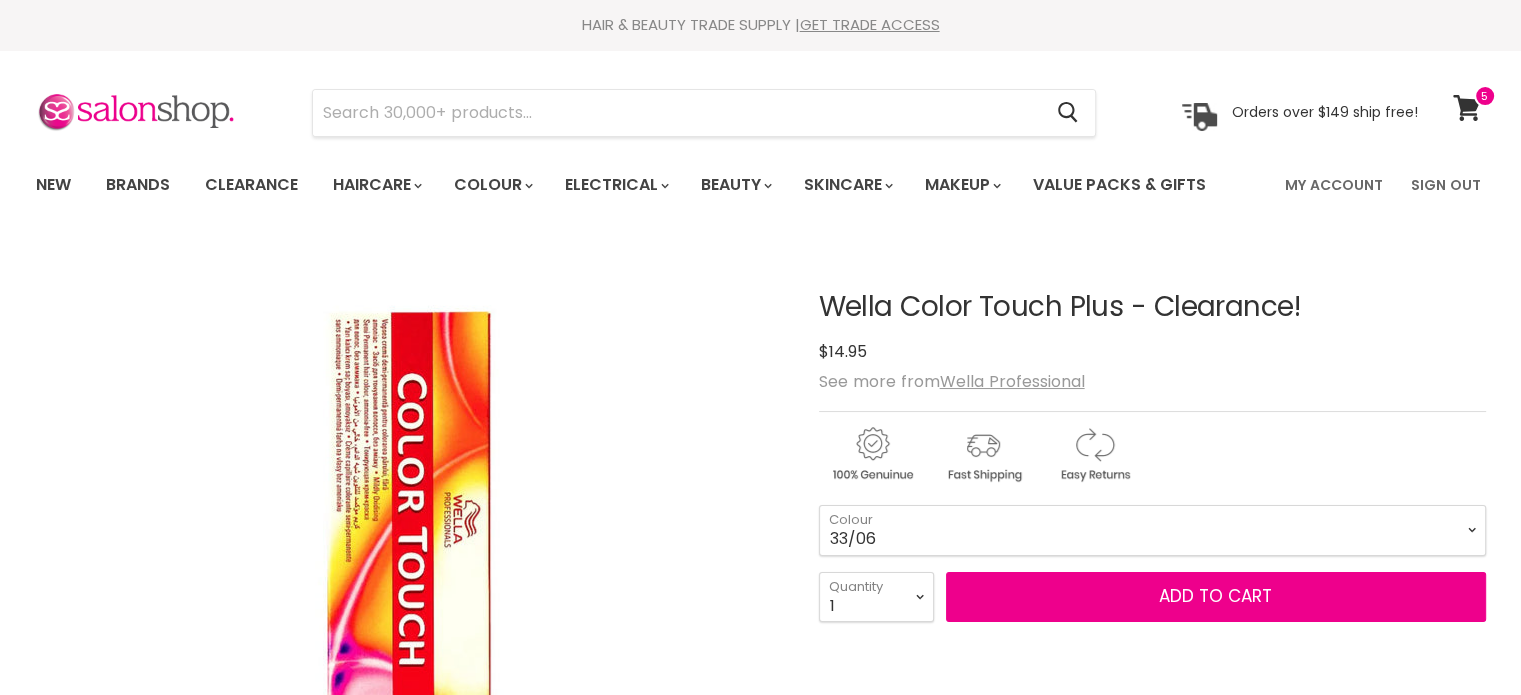 click on "Wella Color Touch Plus - Clearance!
No reviews
$14.95
See more from  Wella Professional
33/06 -
44/05 -" at bounding box center [1152, 837] 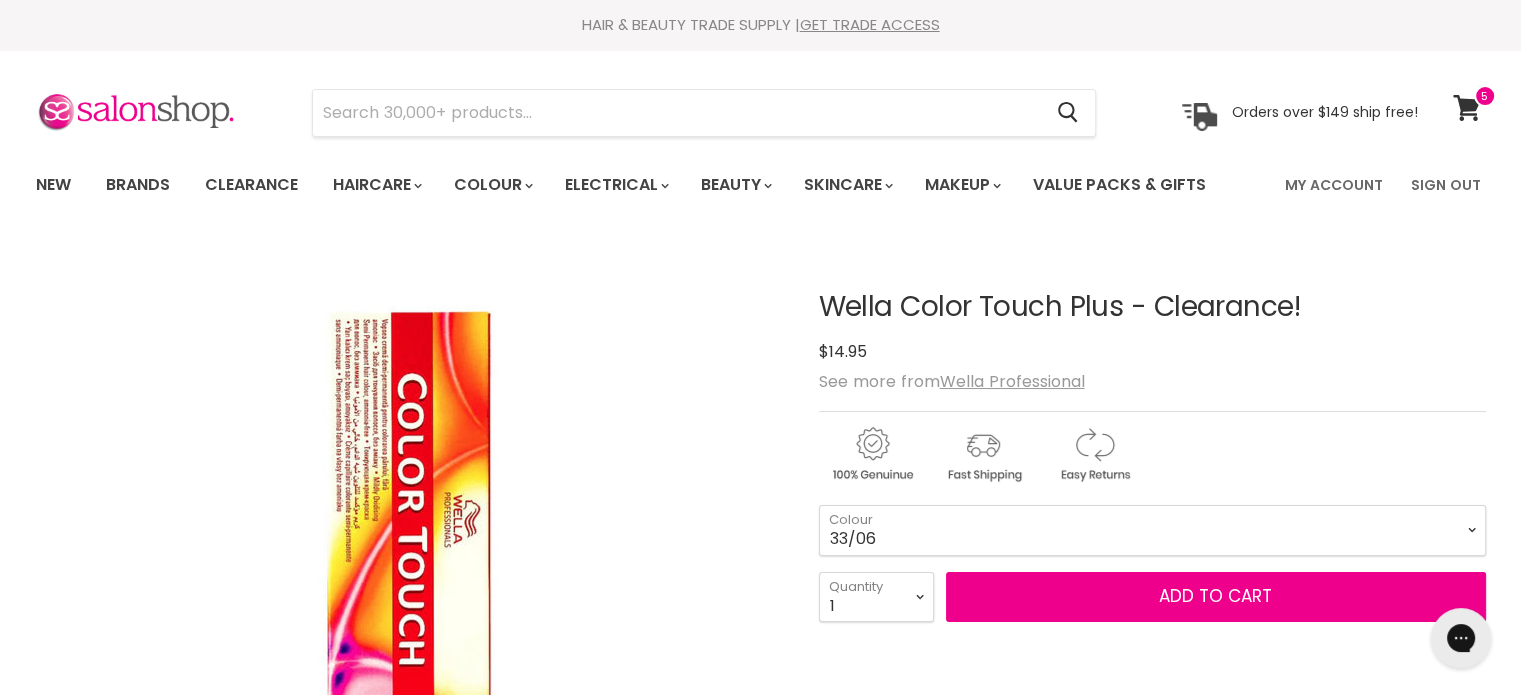 scroll, scrollTop: 0, scrollLeft: 0, axis: both 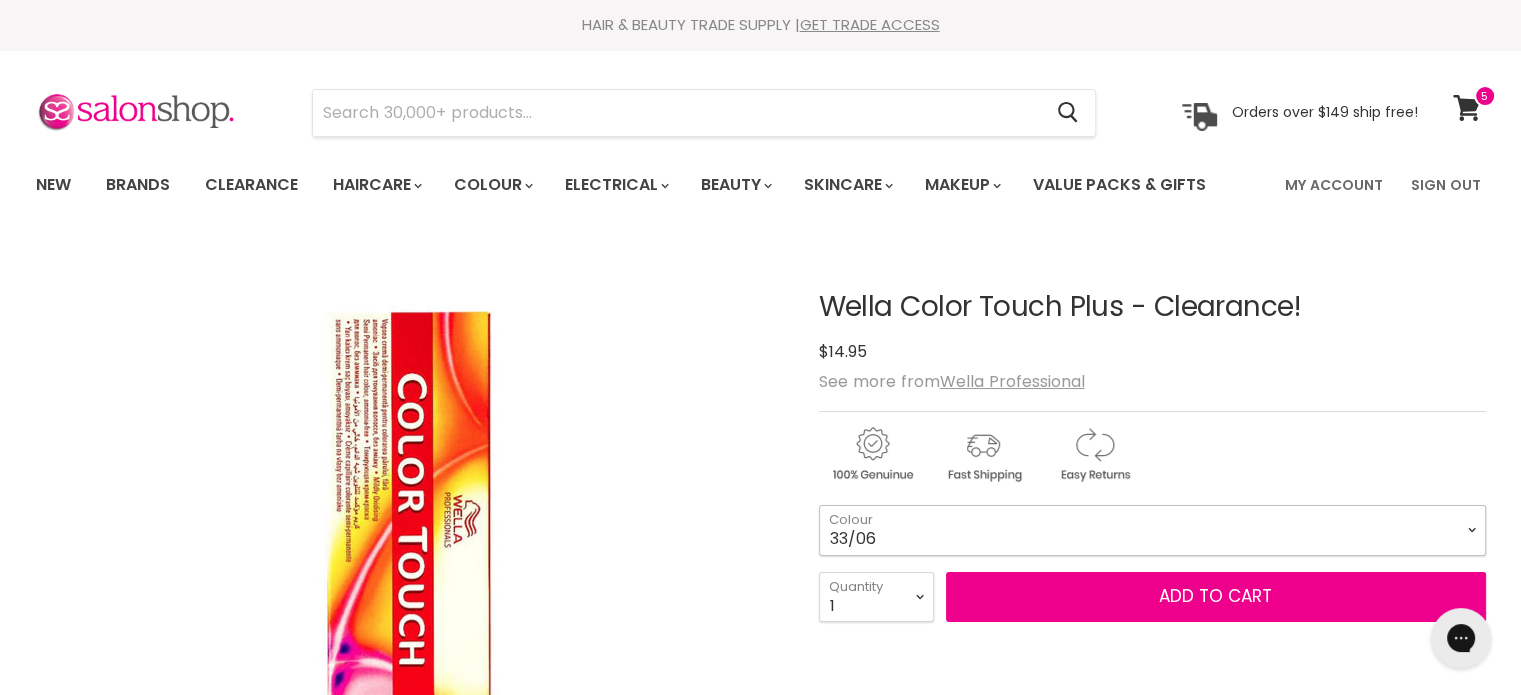 click on "33/06
44/05
44/06" at bounding box center (1152, 530) 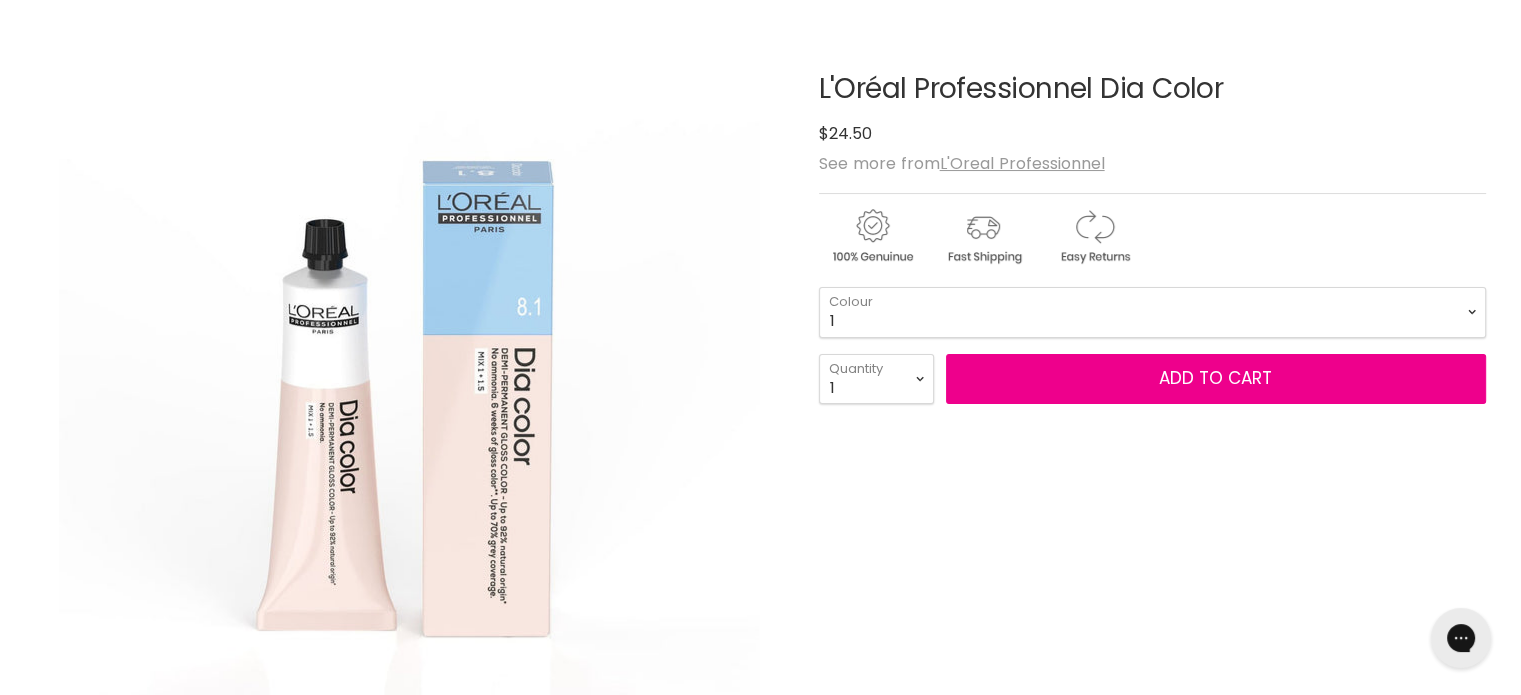 scroll, scrollTop: 0, scrollLeft: 0, axis: both 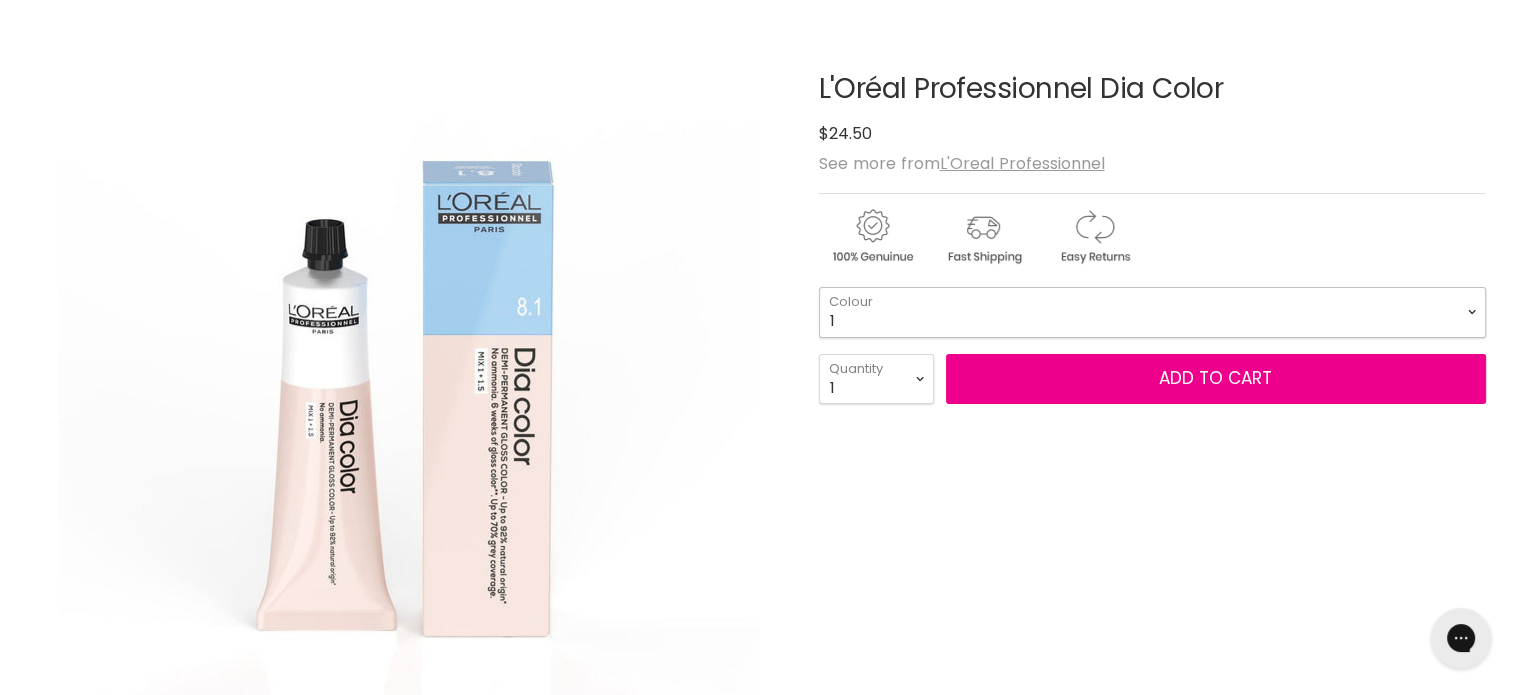 click on "1
3
4
4.12
4.15
4.20
4.45
4.62
5
5.1
5.18
5.3
5.35
5.4
5.5" at bounding box center [1152, 312] 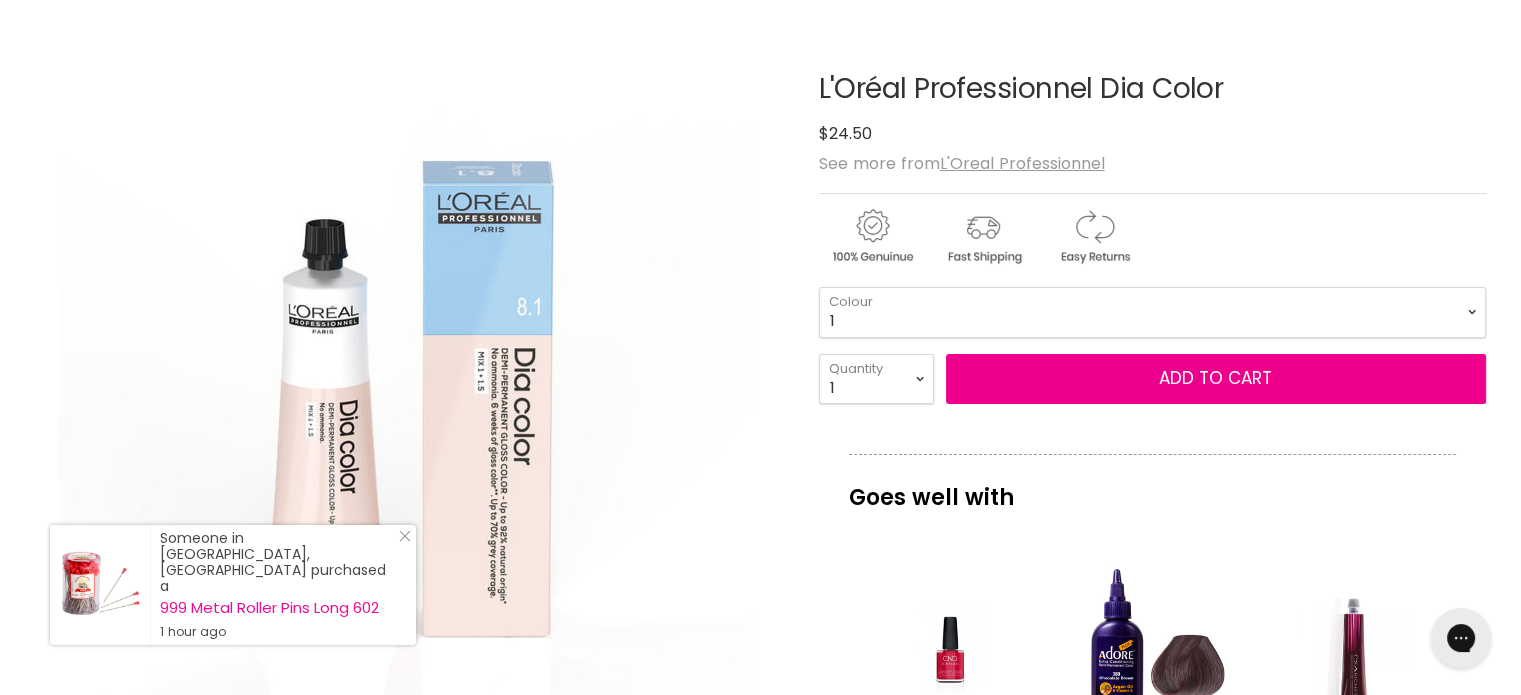 click at bounding box center (408, 396) 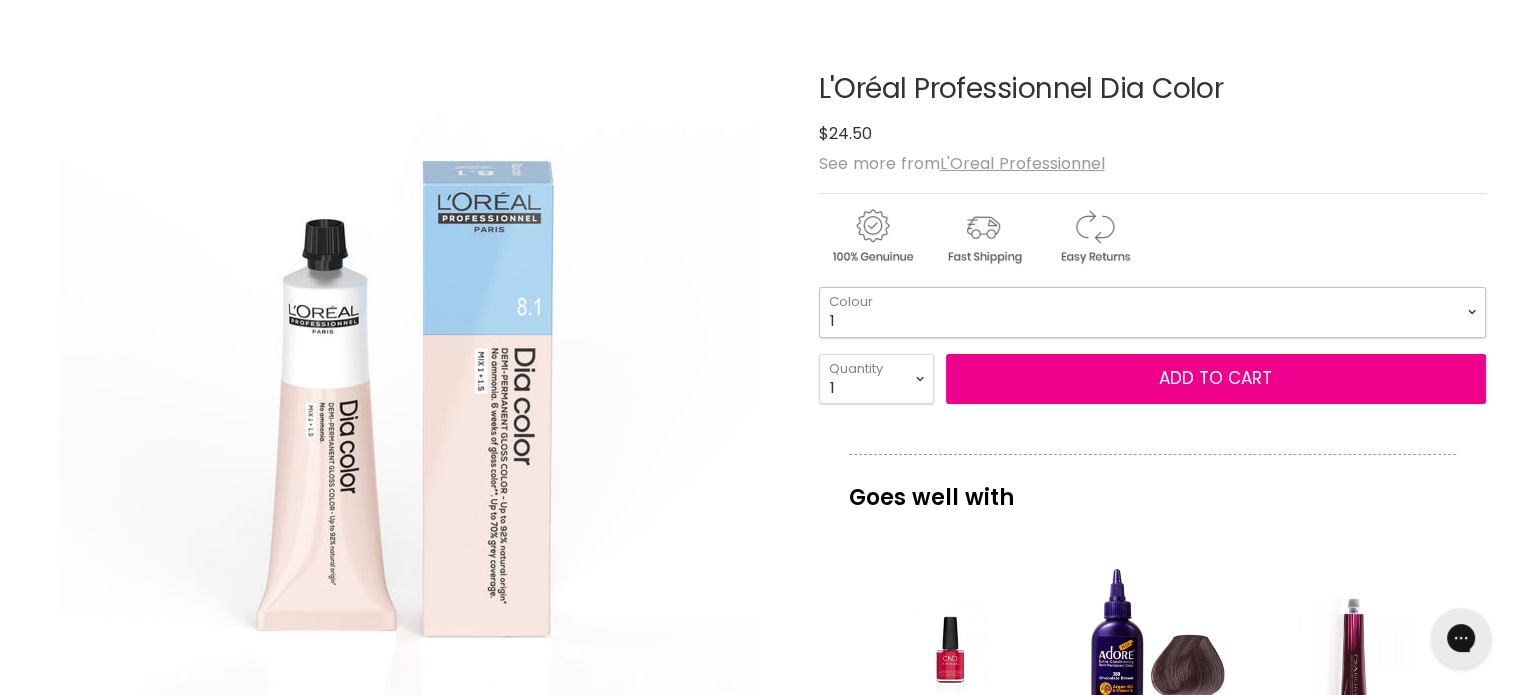 click on "1
3
4
4.12
4.15
4.20
4.45
4.62
5
5.1
5.18
5.3
5.35
5.4
5.5" at bounding box center [1152, 312] 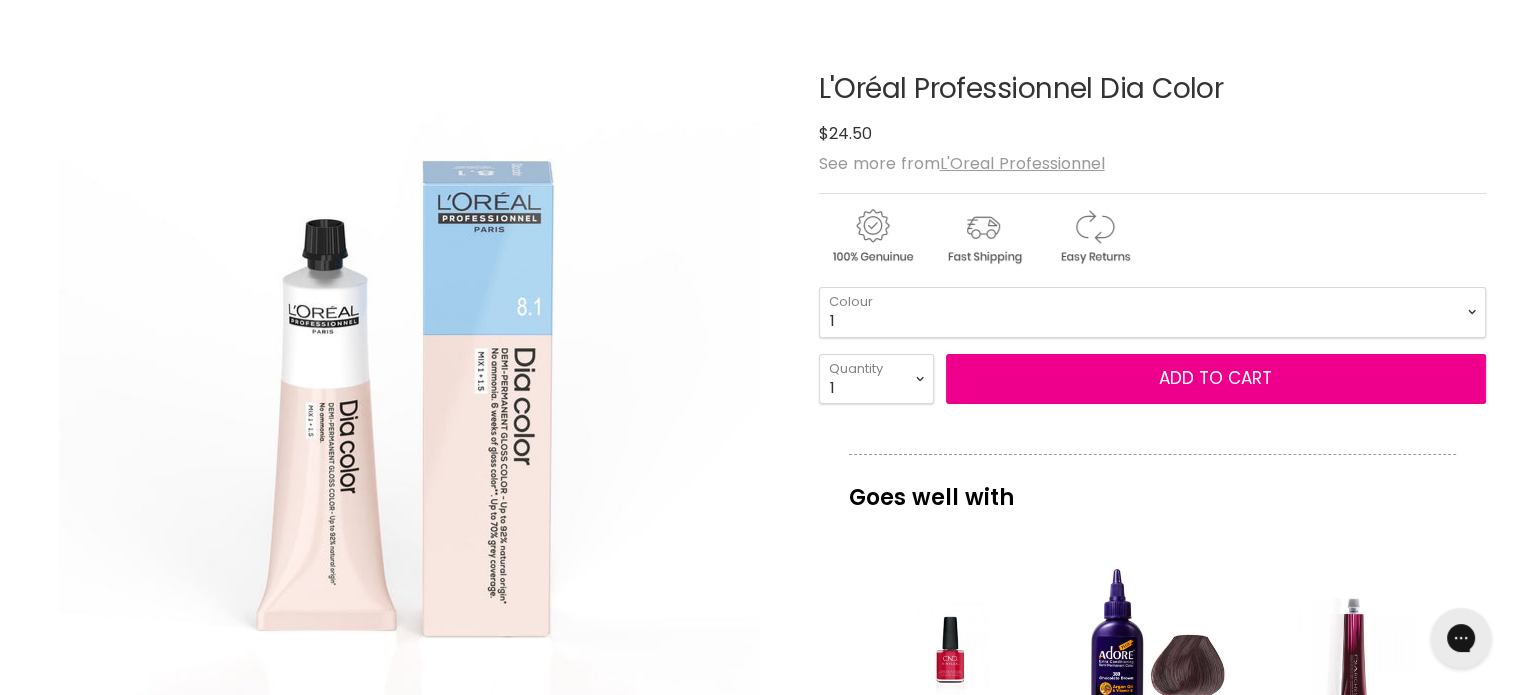 click on "Skip to content
HAIR & BEAUTY TRADE SUPPLY   |    GET TRADE ACCESS
HAIR & BEAUTY TRADE SUPPLY   |    GET TRADE ACCESS
Menu
Cancel" at bounding box center (760, 1445) 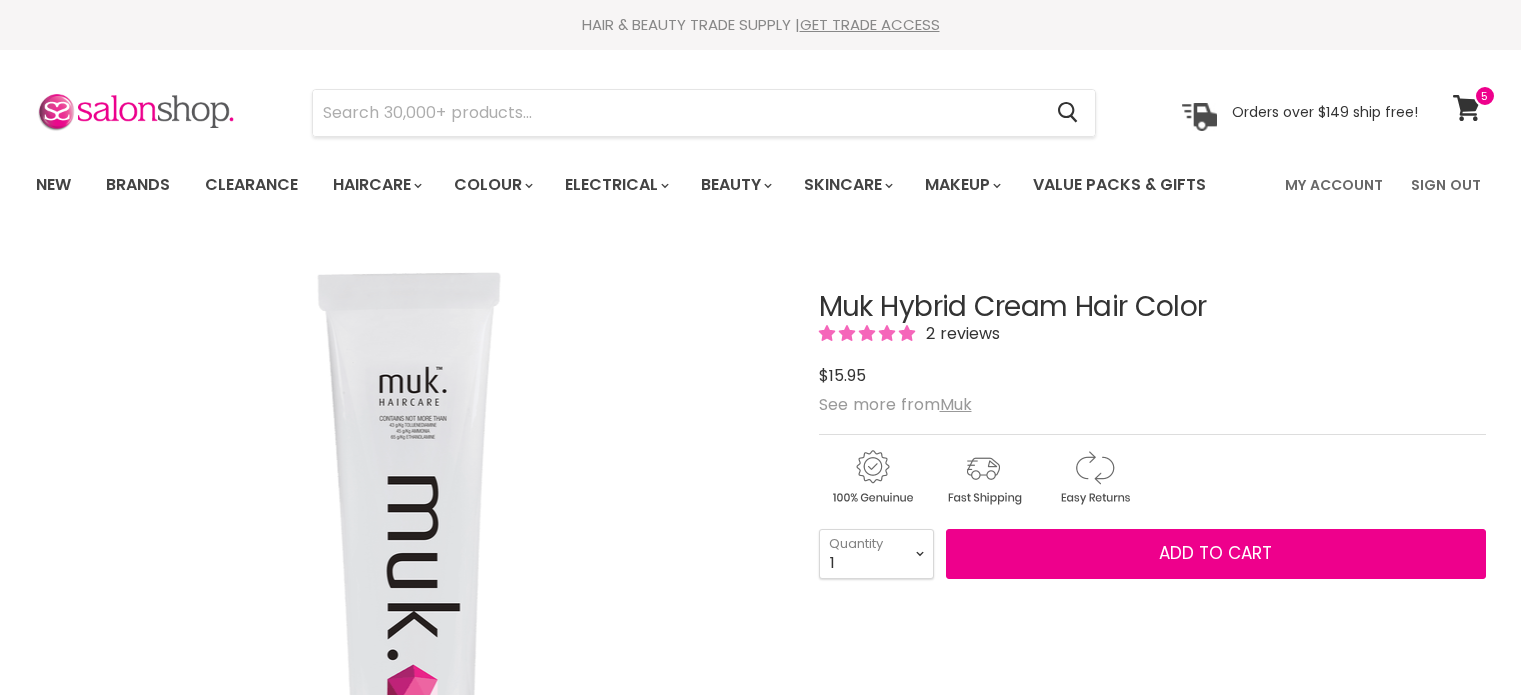 scroll, scrollTop: 276, scrollLeft: 0, axis: vertical 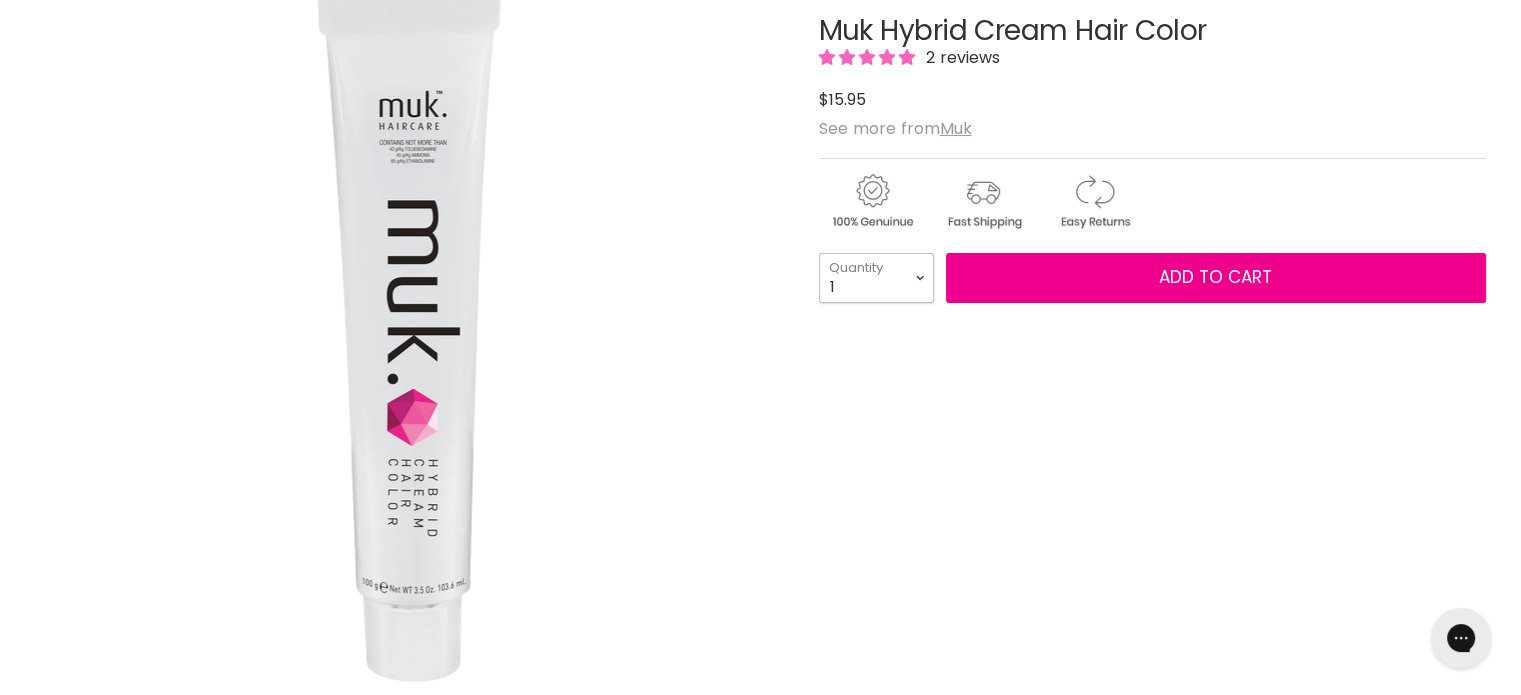 drag, startPoint x: 0, startPoint y: 0, endPoint x: 880, endPoint y: 267, distance: 919.6135 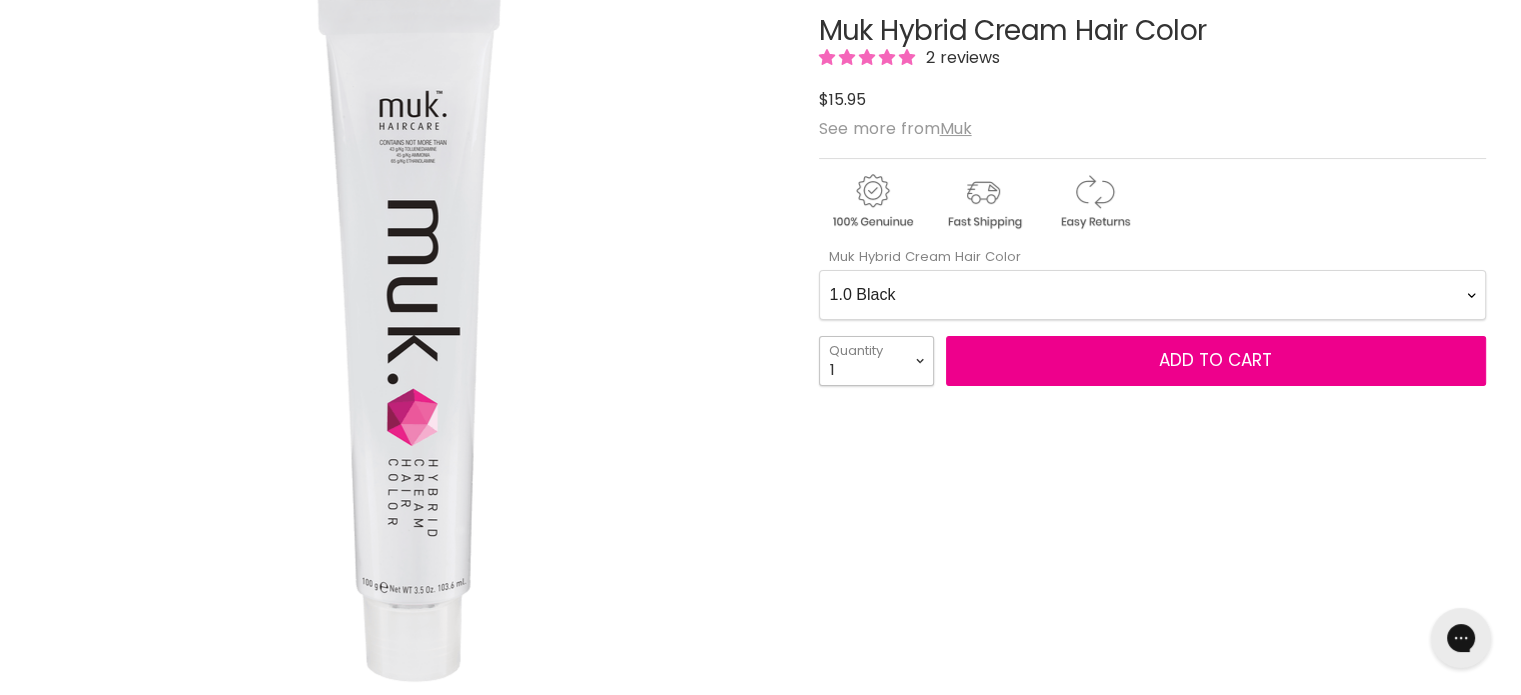 scroll, scrollTop: 0, scrollLeft: 0, axis: both 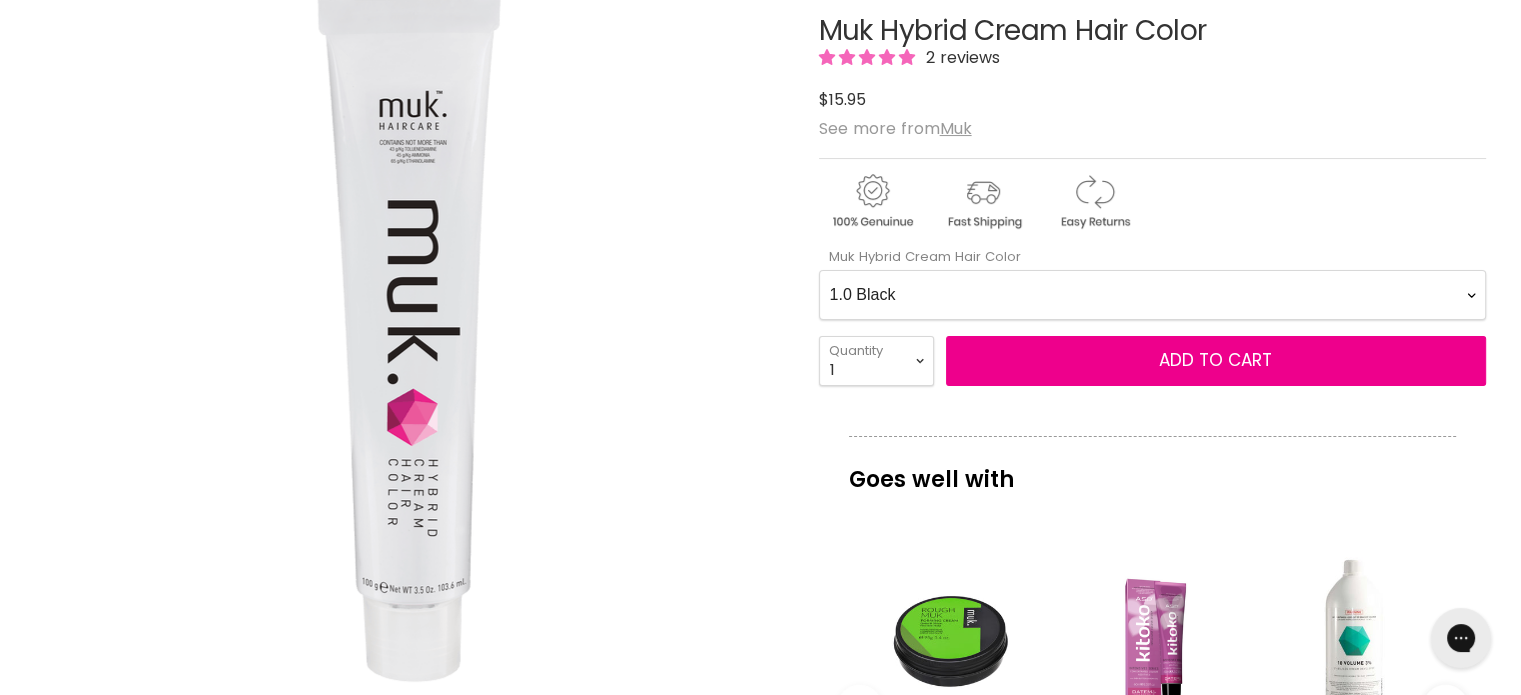 click on "1.0 Black 1.11 Blue Black Intense Ash 2.0 Darkest Brown 3.0 Dark Brown 3.11 Dark Intense Ash Brown 33.22 Dark Intense Violet Brown 3.35 Dark Warm Chocolate Brown 3.65 Dark Red Mahogany Brown 44.0 Warm Medium Brown 4.11 Medium Intense Ash Brown 44.22 Medium Intense Violet Brown 44.66 Medium Brown Intense Red  4.32 Medium Cool Chocolate Brown  4.45 Medium Copper Mahogany Brown  4.65 Medium Red Mahogany Brown 55.0 Warm Light Brown 5.1 Light Ash Brown 5.11 Light Intense Ash Brown 55.22 Light Intense Violet Brown 5.3 Light Golden Brown  5.32 Light Cool Chocolate Brown 5.35 Light Warm Chocolate Brown 5.4 Light Copper Brown  5.5 Light Mahogany Brown 55.62 Light Brown Intense Red Violet  55.66 Light Brown Intense Red 5.65 Light Red Mahogany Brown 5.8 Light Matte Brown 66.0 Warm Dark Blonde 6.01 Dark Natural Ash Blonde 6.1 Dark Ash Blonde 6.11 Dark Intense Ash Blonde 6.3 Dark Golden Blonde 6.32 Dark Cool Chocolate Blonde  6.35 Dark Warm Chocolate Blonde 6.4 Dark Copper Blonde  6.43 Dark Copper Gold Blonde Clear  Blue" at bounding box center [1152, 295] 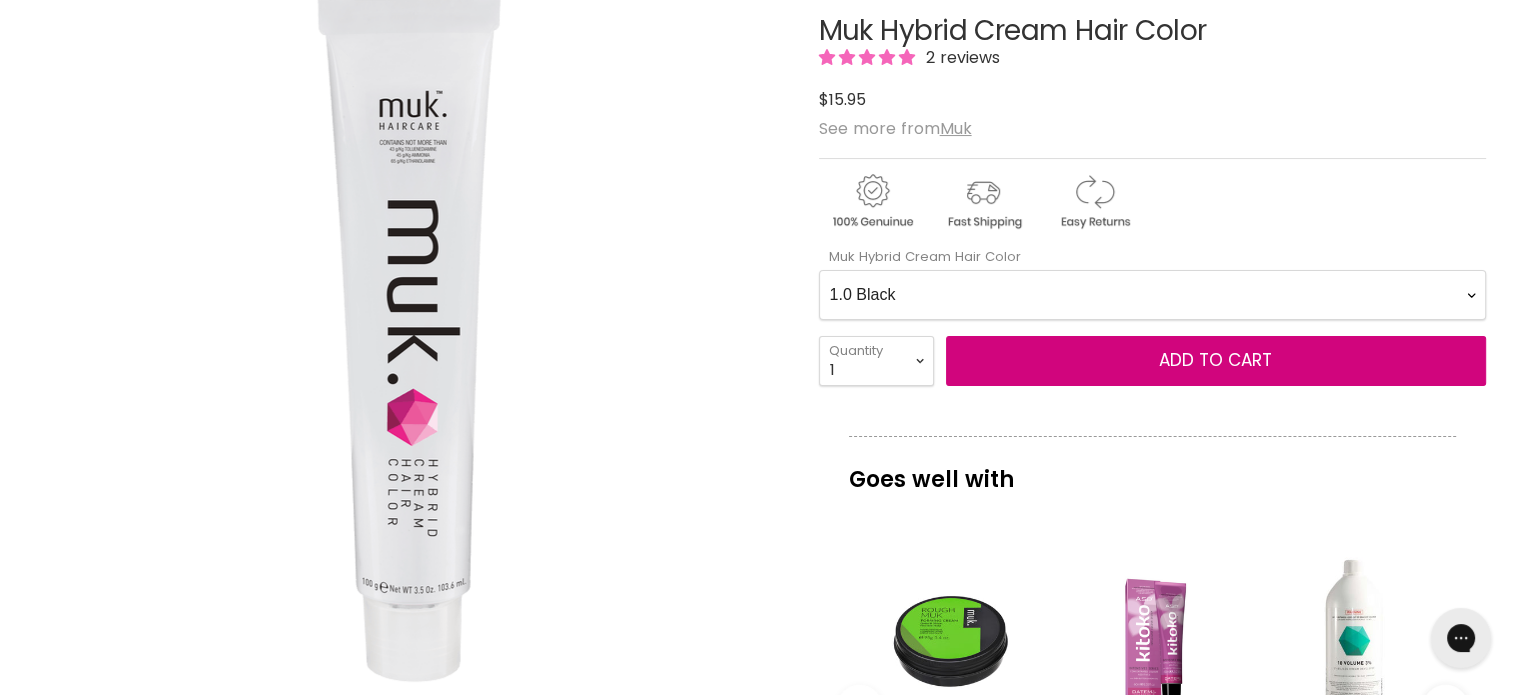 click on "Add to cart" at bounding box center (1216, 361) 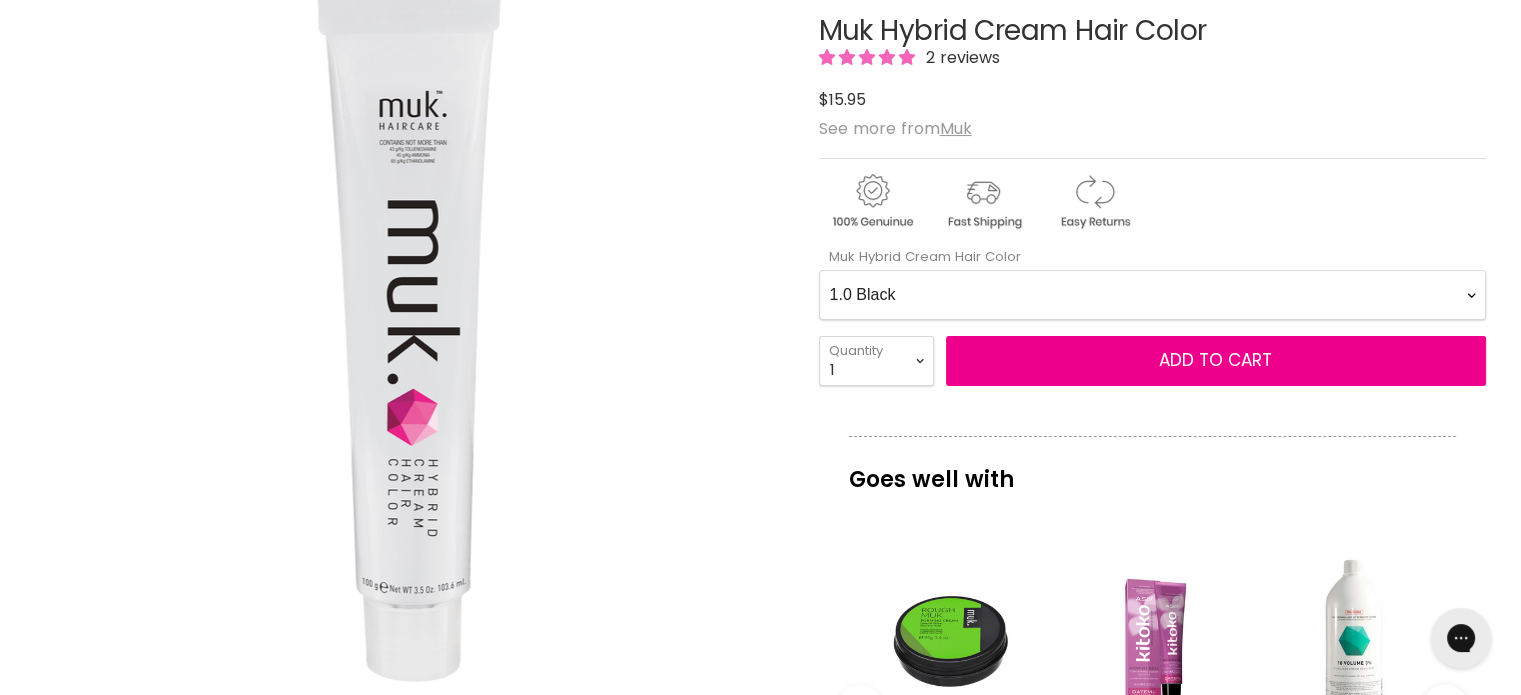 click on "1.0 Black 1.11 Blue Black Intense Ash 2.0 Darkest Brown 3.0 Dark Brown 3.11 Dark Intense Ash Brown 33.22 Dark Intense Violet Brown 3.35 Dark Warm Chocolate Brown 3.65 Dark Red Mahogany Brown 44.0 Warm Medium Brown 4.11 Medium Intense Ash Brown 44.22 Medium Intense Violet Brown 44.66 Medium Brown Intense Red  4.32 Medium Cool Chocolate Brown  4.45 Medium Copper Mahogany Brown  4.65 Medium Red Mahogany Brown 55.0 Warm Light Brown 5.1 Light Ash Brown 5.11 Light Intense Ash Brown 55.22 Light Intense Violet Brown 5.3 Light Golden Brown  5.32 Light Cool Chocolate Brown 5.35 Light Warm Chocolate Brown 5.4 Light Copper Brown  5.5 Light Mahogany Brown 55.62 Light Brown Intense Red Violet  55.66 Light Brown Intense Red 5.65 Light Red Mahogany Brown 5.8 Light Matte Brown 66.0 Warm Dark Blonde 6.01 Dark Natural Ash Blonde 6.1 Dark Ash Blonde 6.11 Dark Intense Ash Blonde 6.3 Dark Golden Blonde 6.32 Dark Cool Chocolate Blonde  6.35 Dark Warm Chocolate Blonde 6.4 Dark Copper Blonde  6.43 Dark Copper Gold Blonde Clear  Blue" at bounding box center (1152, 295) 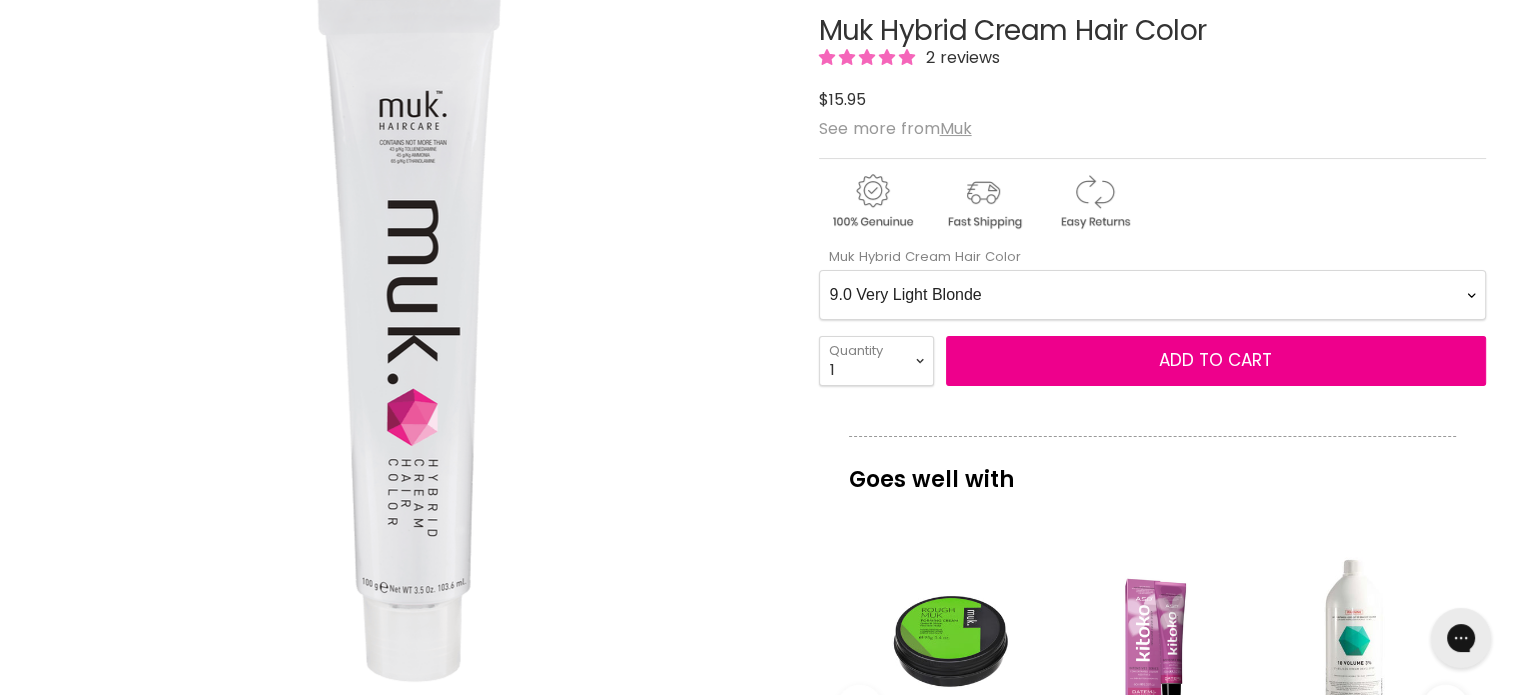 click on "1.0 Black 1.11 Blue Black Intense Ash 2.0 Darkest Brown 3.0 Dark Brown 3.11 Dark Intense Ash Brown 33.22 Dark Intense Violet Brown 3.35 Dark Warm Chocolate Brown 3.65 Dark Red Mahogany Brown 44.0 Warm Medium Brown 4.11 Medium Intense Ash Brown 44.22 Medium Intense Violet Brown 44.66 Medium Brown Intense Red  4.32 Medium Cool Chocolate Brown  4.45 Medium Copper Mahogany Brown  4.65 Medium Red Mahogany Brown 55.0 Warm Light Brown 5.1 Light Ash Brown 5.11 Light Intense Ash Brown 55.22 Light Intense Violet Brown 5.3 Light Golden Brown  5.32 Light Cool Chocolate Brown 5.35 Light Warm Chocolate Brown 5.4 Light Copper Brown  5.5 Light Mahogany Brown 55.62 Light Brown Intense Red Violet  55.66 Light Brown Intense Red 5.65 Light Red Mahogany Brown 5.8 Light Matte Brown 66.0 Warm Dark Blonde 6.01 Dark Natural Ash Blonde 6.1 Dark Ash Blonde 6.11 Dark Intense Ash Blonde 6.3 Dark Golden Blonde 6.32 Dark Cool Chocolate Blonde  6.35 Dark Warm Chocolate Blonde 6.4 Dark Copper Blonde  6.43 Dark Copper Gold Blonde Clear  Blue" at bounding box center (1152, 295) 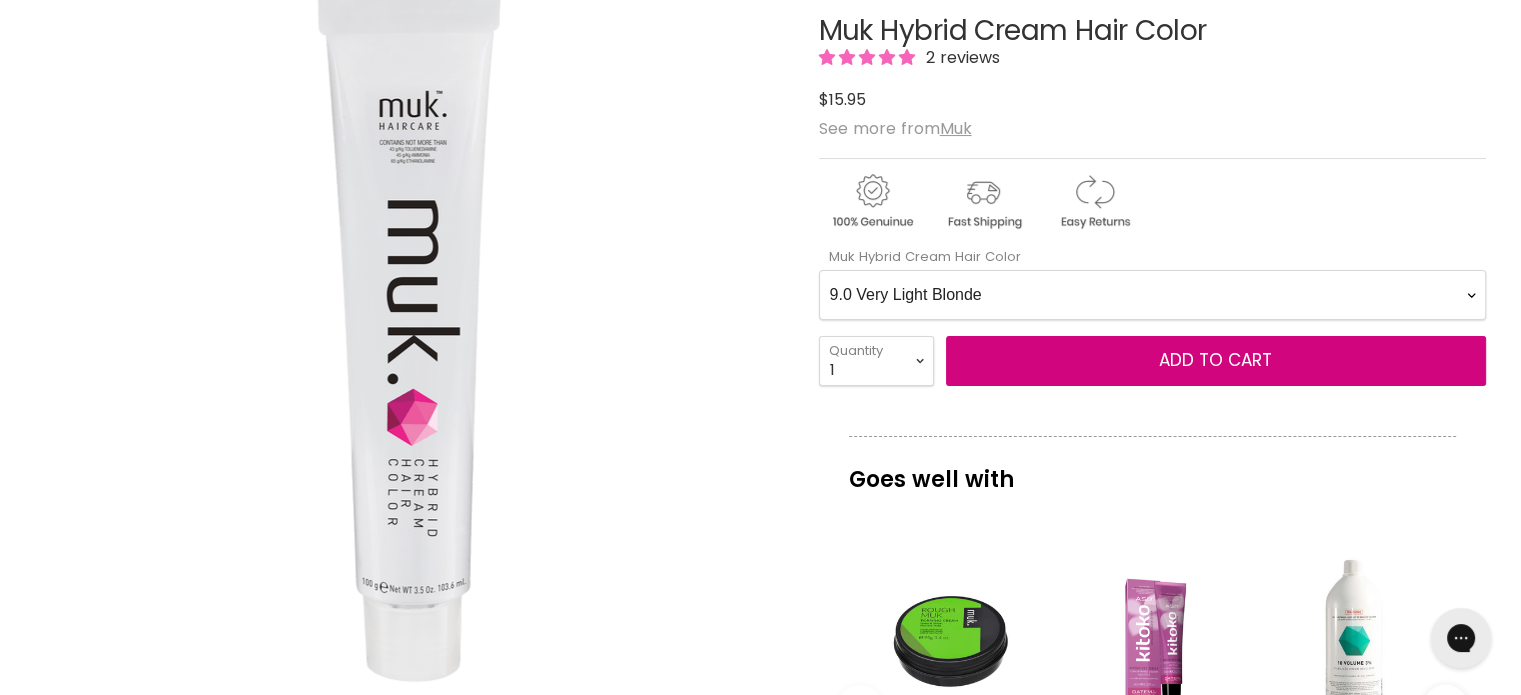 click on "Add to cart" at bounding box center (1216, 361) 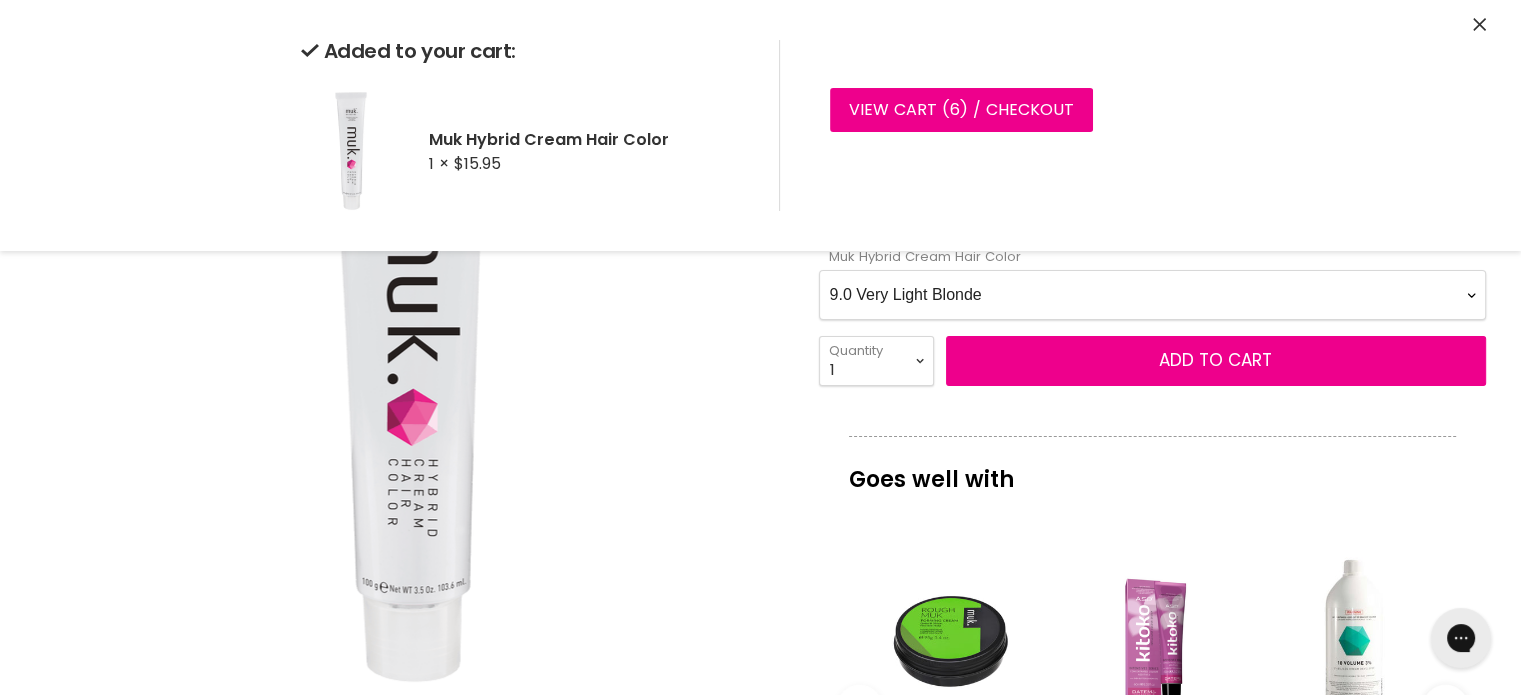 click on "1.0 Black 1.11 Blue Black Intense Ash 2.0 Darkest Brown 3.0 Dark Brown 3.11 Dark Intense Ash Brown 33.22 Dark Intense Violet Brown 3.35 Dark Warm Chocolate Brown 3.65 Dark Red Mahogany Brown 44.0 Warm Medium Brown 4.11 Medium Intense Ash Brown 44.22 Medium Intense Violet Brown 44.66 Medium Brown Intense Red  4.32 Medium Cool Chocolate Brown  4.45 Medium Copper Mahogany Brown  4.65 Medium Red Mahogany Brown 55.0 Warm Light Brown 5.1 Light Ash Brown 5.11 Light Intense Ash Brown 55.22 Light Intense Violet Brown 5.3 Light Golden Brown  5.32 Light Cool Chocolate Brown 5.35 Light Warm Chocolate Brown 5.4 Light Copper Brown  5.5 Light Mahogany Brown 55.62 Light Brown Intense Red Violet  55.66 Light Brown Intense Red 5.65 Light Red Mahogany Brown 5.8 Light Matte Brown 66.0 Warm Dark Blonde 6.01 Dark Natural Ash Blonde 6.1 Dark Ash Blonde 6.11 Dark Intense Ash Blonde 6.3 Dark Golden Blonde 6.32 Dark Cool Chocolate Blonde  6.35 Dark Warm Chocolate Blonde 6.4 Dark Copper Blonde  6.43 Dark Copper Gold Blonde Clear  Blue" at bounding box center [1152, 295] 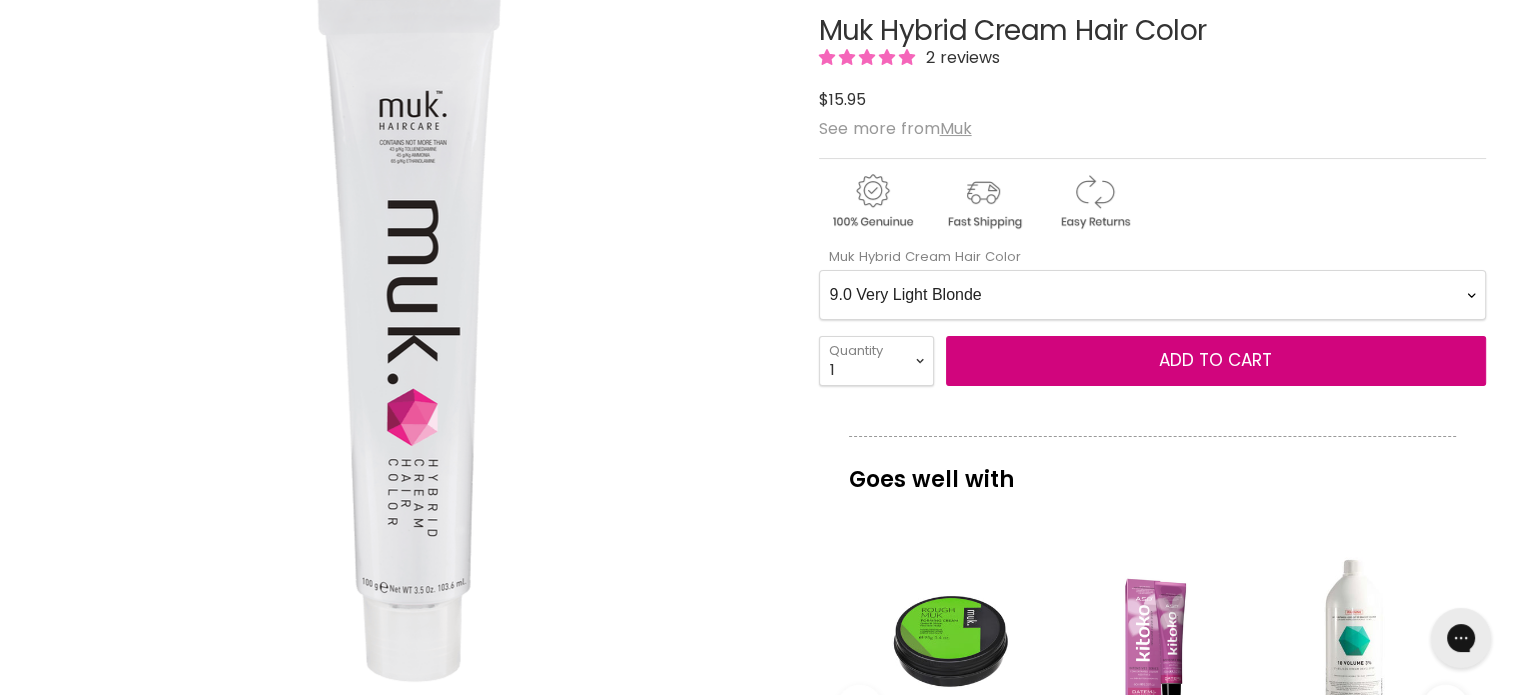 click on "1.0 Black 1.11 Blue Black Intense Ash 2.0 Darkest Brown 3.0 Dark Brown 3.11 Dark Intense Ash Brown 33.22 Dark Intense Violet Brown 3.35 Dark Warm Chocolate Brown 3.65 Dark Red Mahogany Brown 44.0 Warm Medium Brown 4.11 Medium Intense Ash Brown 44.22 Medium Intense Violet Brown 44.66 Medium Brown Intense Red  4.32 Medium Cool Chocolate Brown  4.45 Medium Copper Mahogany Brown  4.65 Medium Red Mahogany Brown 55.0 Warm Light Brown 5.1 Light Ash Brown 5.11 Light Intense Ash Brown 55.22 Light Intense Violet Brown 5.3 Light Golden Brown  5.32 Light Cool Chocolate Brown 5.35 Light Warm Chocolate Brown 5.4 Light Copper Brown  5.5 Light Mahogany Brown 55.62 Light Brown Intense Red Violet  55.66 Light Brown Intense Red 5.65 Light Red Mahogany Brown 5.8 Light Matte Brown 66.0 Warm Dark Blonde 6.01 Dark Natural Ash Blonde 6.1 Dark Ash Blonde 6.11 Dark Intense Ash Blonde 6.3 Dark Golden Blonde 6.32 Dark Cool Chocolate Blonde  6.35 Dark Warm Chocolate Blonde 6.4 Dark Copper Blonde  6.43 Dark Copper Gold Blonde Clear  Blue" at bounding box center (1152, 295) 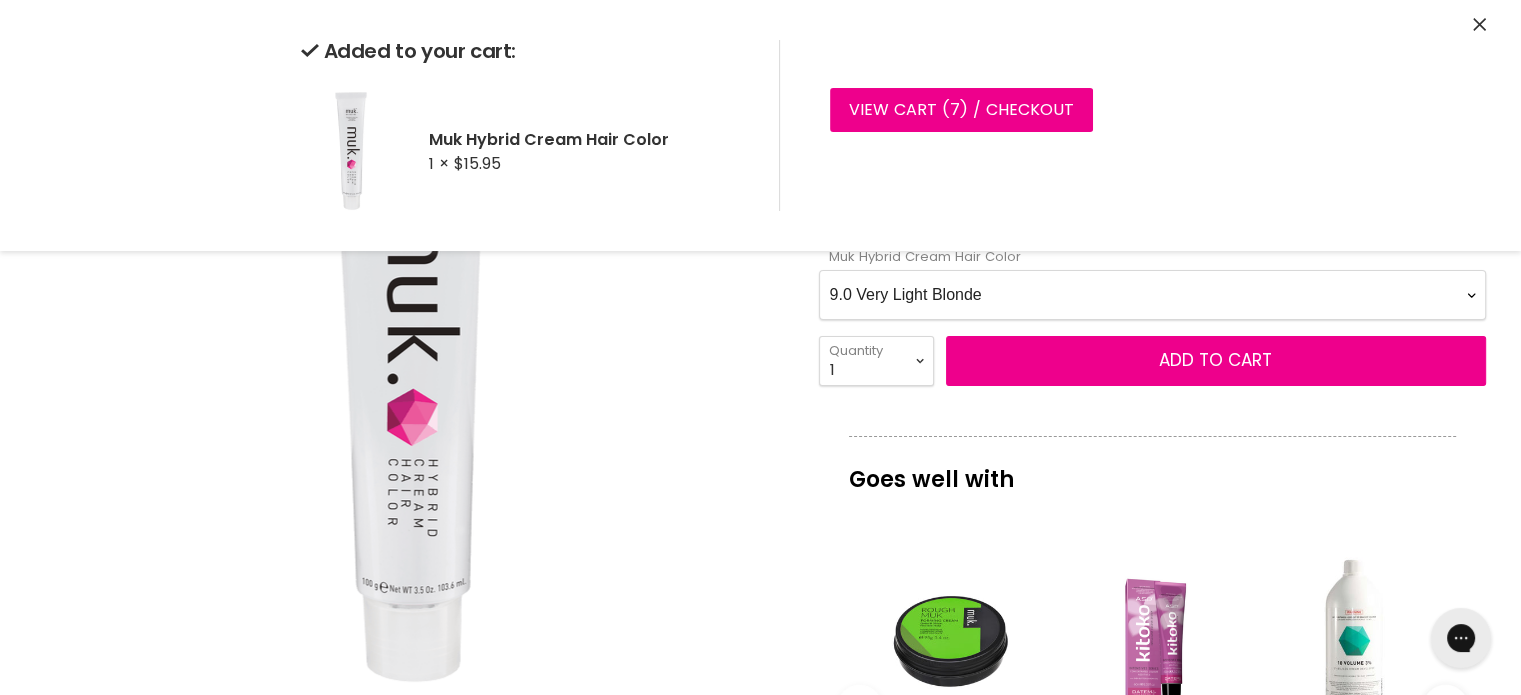 click on "1.0 Black 1.11 Blue Black Intense Ash 2.0 Darkest Brown 3.0 Dark Brown 3.11 Dark Intense Ash Brown 33.22 Dark Intense Violet Brown 3.35 Dark Warm Chocolate Brown 3.65 Dark Red Mahogany Brown 44.0 Warm Medium Brown 4.11 Medium Intense Ash Brown 44.22 Medium Intense Violet Brown 44.66 Medium Brown Intense Red  4.32 Medium Cool Chocolate Brown  4.45 Medium Copper Mahogany Brown  4.65 Medium Red Mahogany Brown 55.0 Warm Light Brown 5.1 Light Ash Brown 5.11 Light Intense Ash Brown 55.22 Light Intense Violet Brown 5.3 Light Golden Brown  5.32 Light Cool Chocolate Brown 5.35 Light Warm Chocolate Brown 5.4 Light Copper Brown  5.5 Light Mahogany Brown 55.62 Light Brown Intense Red Violet  55.66 Light Brown Intense Red 5.65 Light Red Mahogany Brown 5.8 Light Matte Brown 66.0 Warm Dark Blonde 6.01 Dark Natural Ash Blonde 6.1 Dark Ash Blonde 6.11 Dark Intense Ash Blonde 6.3 Dark Golden Blonde 6.32 Dark Cool Chocolate Blonde  6.35 Dark Warm Chocolate Blonde 6.4 Dark Copper Blonde  6.43 Dark Copper Gold Blonde Clear  Blue" at bounding box center [1152, 295] 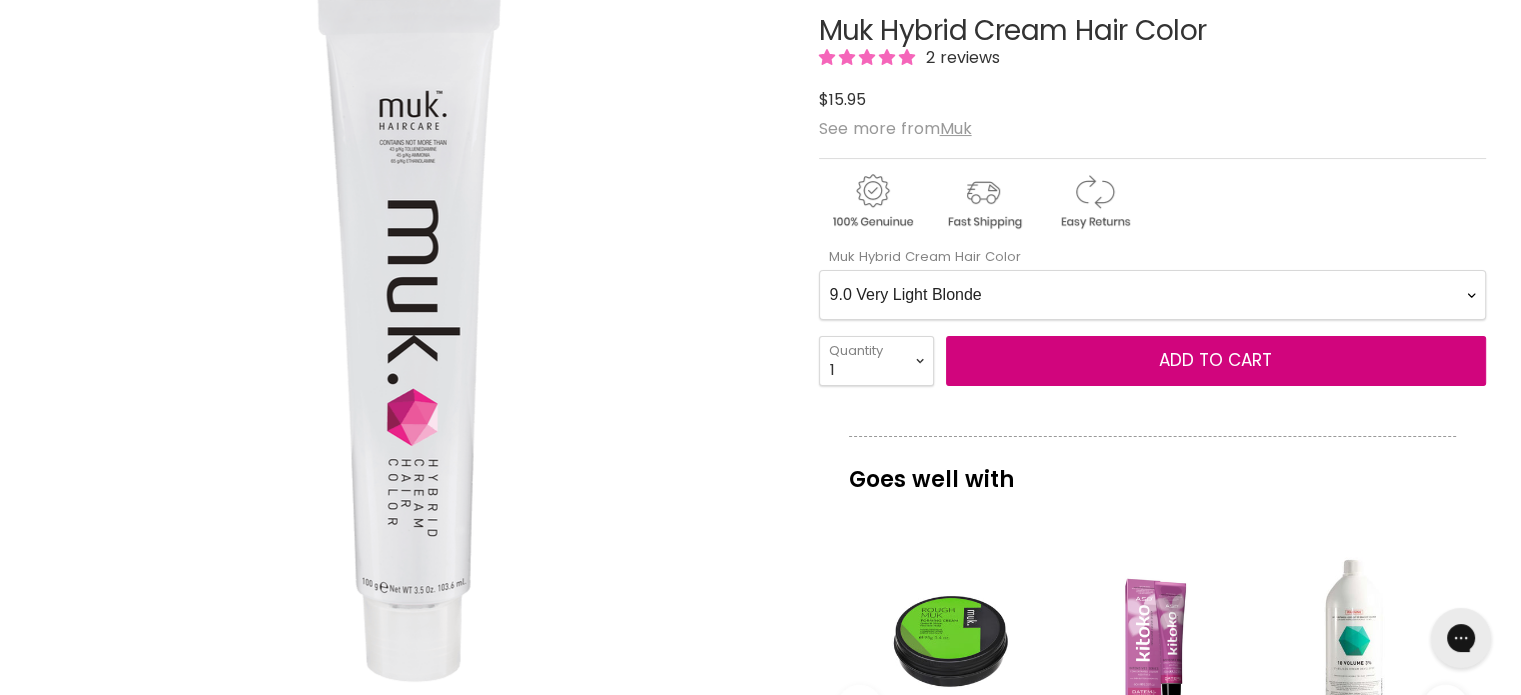 select on "7.0 Medium Blonde" 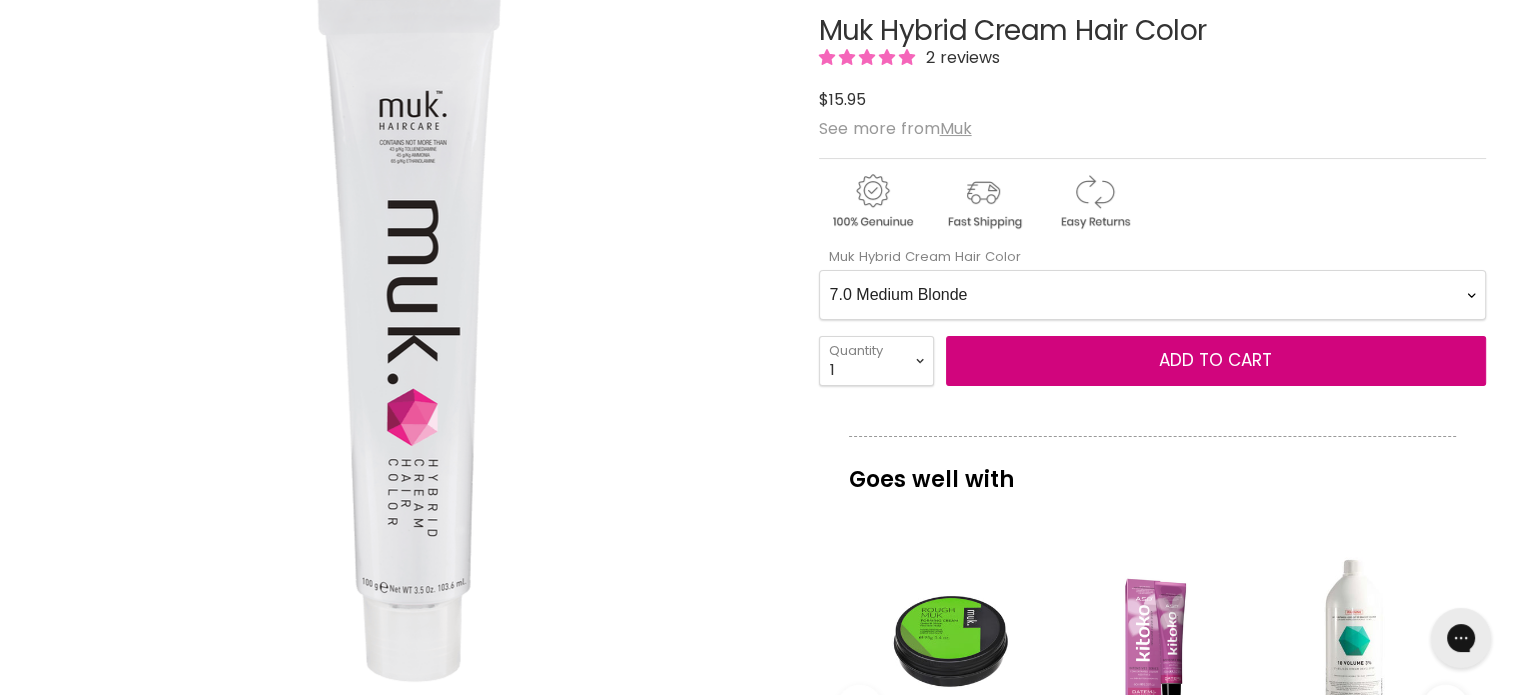 click on "1.0 Black 1.11 Blue Black Intense Ash 2.0 Darkest Brown 3.0 Dark Brown 3.11 Dark Intense Ash Brown 33.22 Dark Intense Violet Brown 3.35 Dark Warm Chocolate Brown 3.65 Dark Red Mahogany Brown 44.0 Warm Medium Brown 4.11 Medium Intense Ash Brown 44.22 Medium Intense Violet Brown 44.66 Medium Brown Intense Red  4.32 Medium Cool Chocolate Brown  4.45 Medium Copper Mahogany Brown  4.65 Medium Red Mahogany Brown 55.0 Warm Light Brown 5.1 Light Ash Brown 5.11 Light Intense Ash Brown 55.22 Light Intense Violet Brown 5.3 Light Golden Brown  5.32 Light Cool Chocolate Brown 5.35 Light Warm Chocolate Brown 5.4 Light Copper Brown  5.5 Light Mahogany Brown 55.62 Light Brown Intense Red Violet  55.66 Light Brown Intense Red 5.65 Light Red Mahogany Brown 5.8 Light Matte Brown 66.0 Warm Dark Blonde 6.01 Dark Natural Ash Blonde 6.1 Dark Ash Blonde 6.11 Dark Intense Ash Blonde 6.3 Dark Golden Blonde 6.32 Dark Cool Chocolate Blonde  6.35 Dark Warm Chocolate Blonde 6.4 Dark Copper Blonde  6.43 Dark Copper Gold Blonde Clear  Blue" at bounding box center [1152, 295] 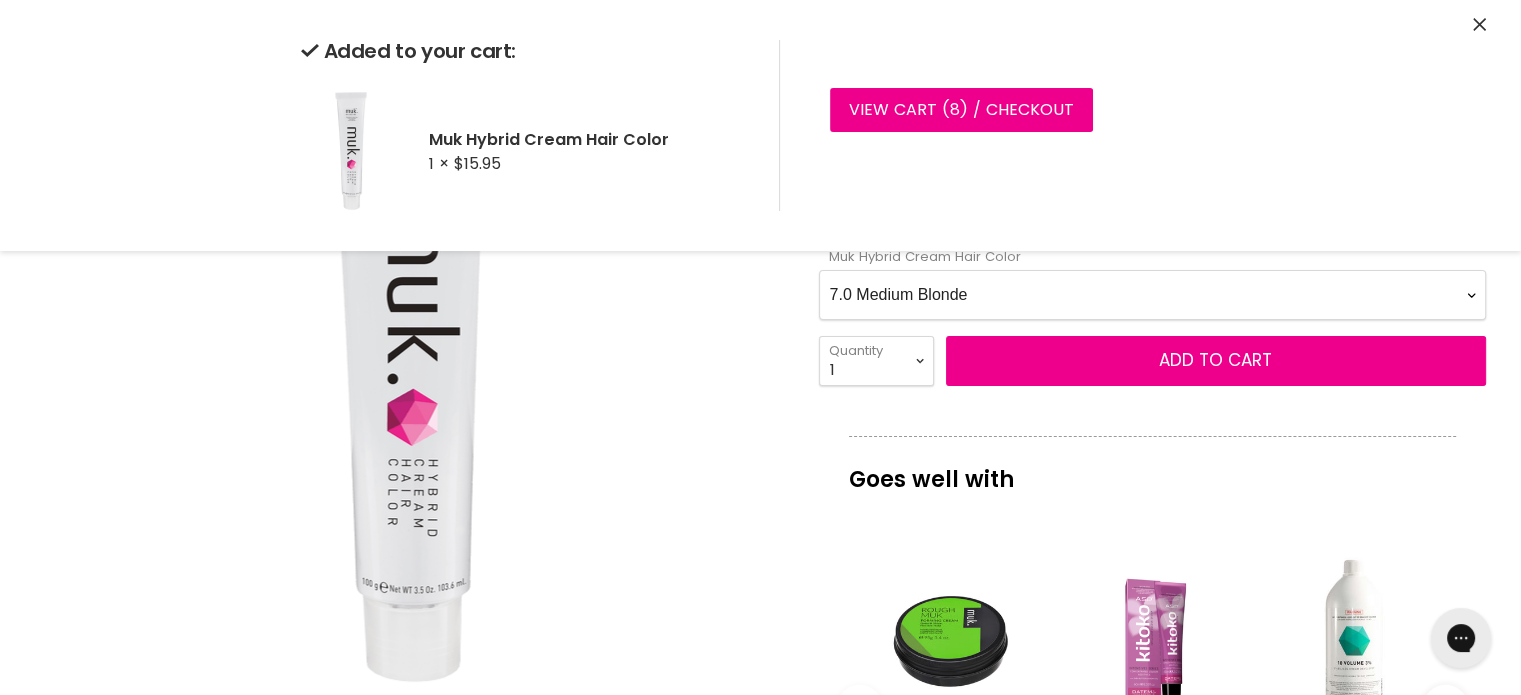click on "1.0 Black 1.11 Blue Black Intense Ash 2.0 Darkest Brown 3.0 Dark Brown 3.11 Dark Intense Ash Brown 33.22 Dark Intense Violet Brown 3.35 Dark Warm Chocolate Brown 3.65 Dark Red Mahogany Brown 44.0 Warm Medium Brown 4.11 Medium Intense Ash Brown 44.22 Medium Intense Violet Brown 44.66 Medium Brown Intense Red  4.32 Medium Cool Chocolate Brown  4.45 Medium Copper Mahogany Brown  4.65 Medium Red Mahogany Brown 55.0 Warm Light Brown 5.1 Light Ash Brown 5.11 Light Intense Ash Brown 55.22 Light Intense Violet Brown 5.3 Light Golden Brown  5.32 Light Cool Chocolate Brown 5.35 Light Warm Chocolate Brown 5.4 Light Copper Brown  5.5 Light Mahogany Brown 55.62 Light Brown Intense Red Violet  55.66 Light Brown Intense Red 5.65 Light Red Mahogany Brown 5.8 Light Matte Brown 66.0 Warm Dark Blonde 6.01 Dark Natural Ash Blonde 6.1 Dark Ash Blonde 6.11 Dark Intense Ash Blonde 6.3 Dark Golden Blonde 6.32 Dark Cool Chocolate Blonde  6.35 Dark Warm Chocolate Blonde 6.4 Dark Copper Blonde  6.43 Dark Copper Gold Blonde Clear  Blue" at bounding box center [1152, 295] 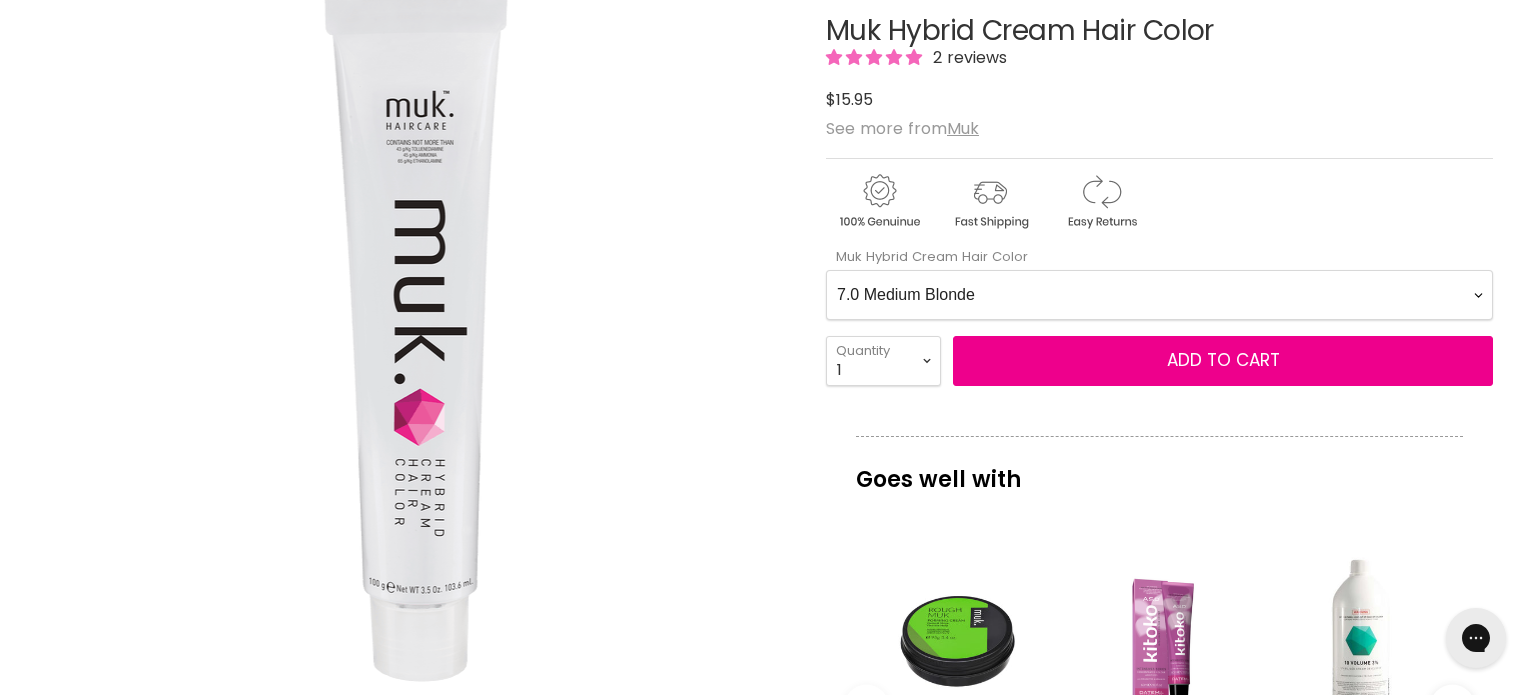 click at bounding box center [354, 338] 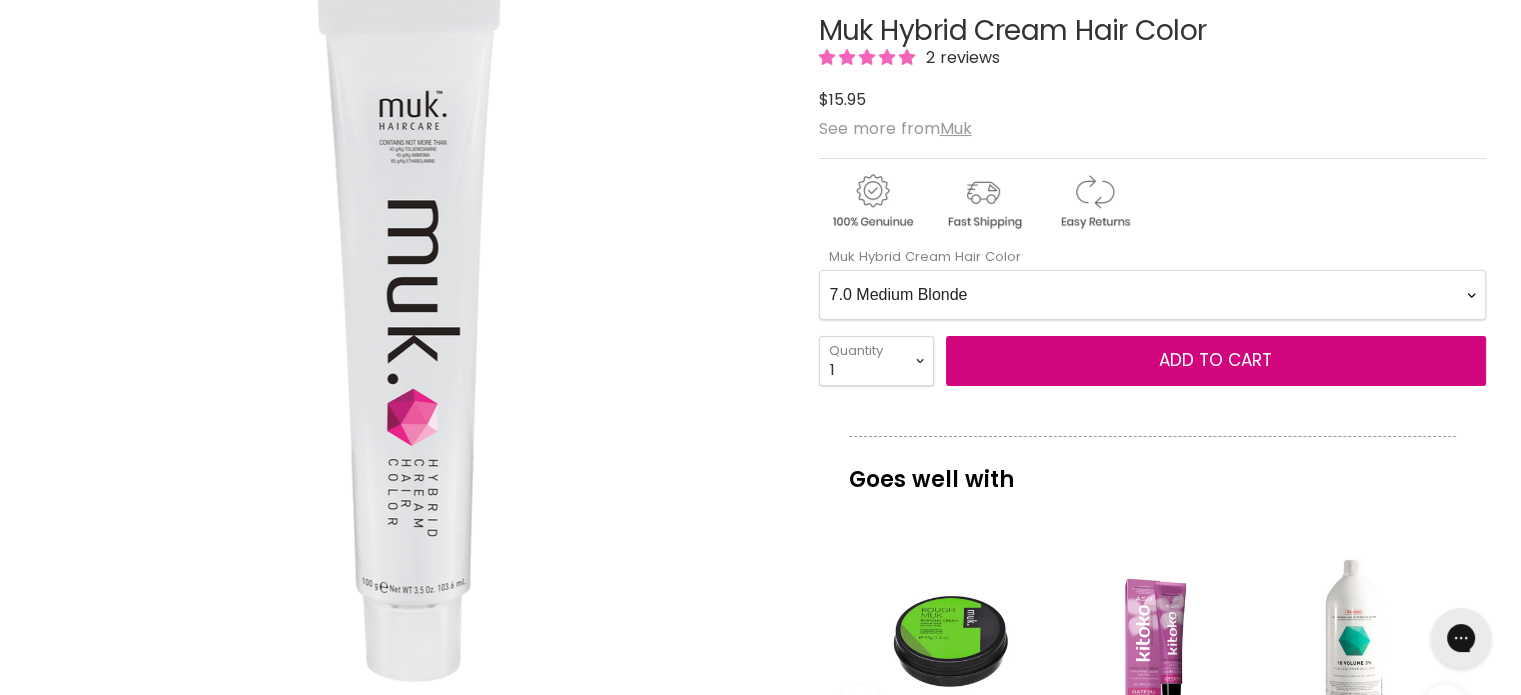click on "Add to cart" at bounding box center (1216, 361) 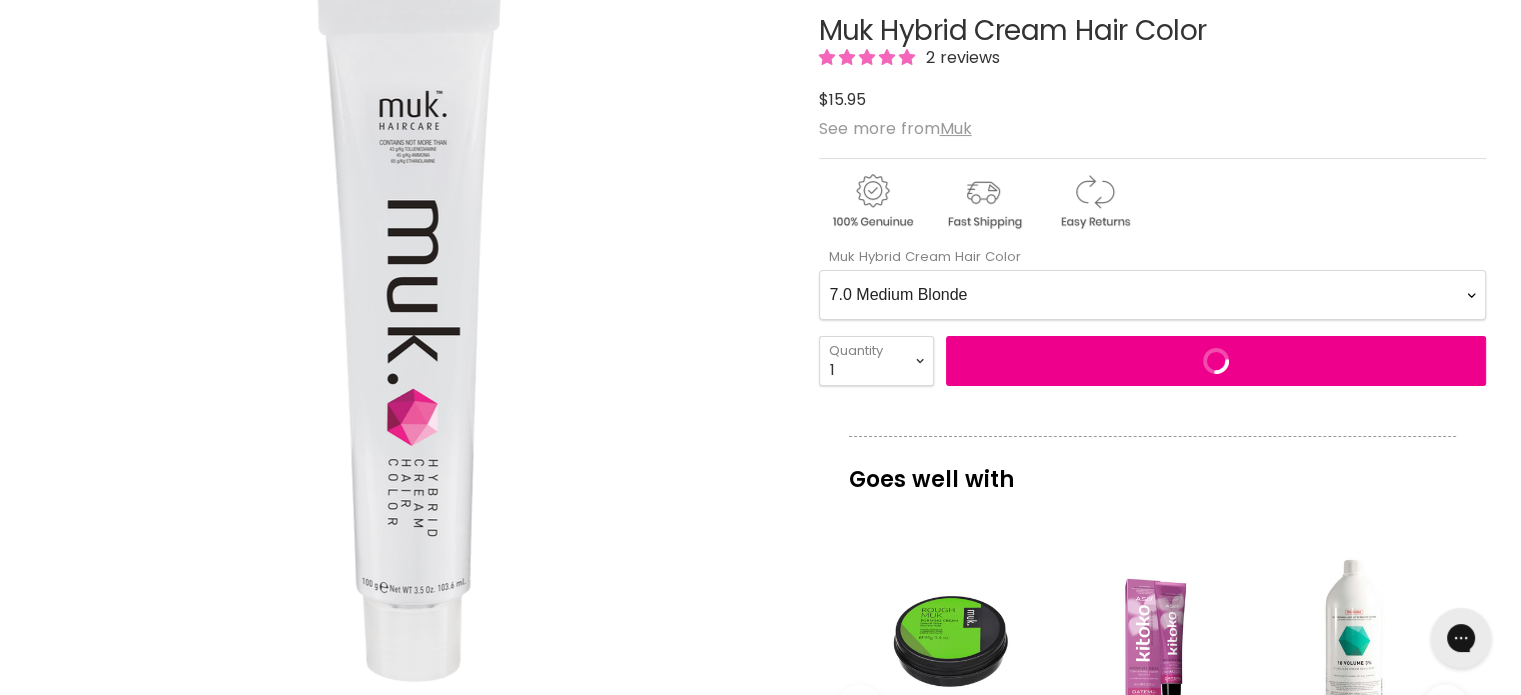 scroll, scrollTop: 0, scrollLeft: 0, axis: both 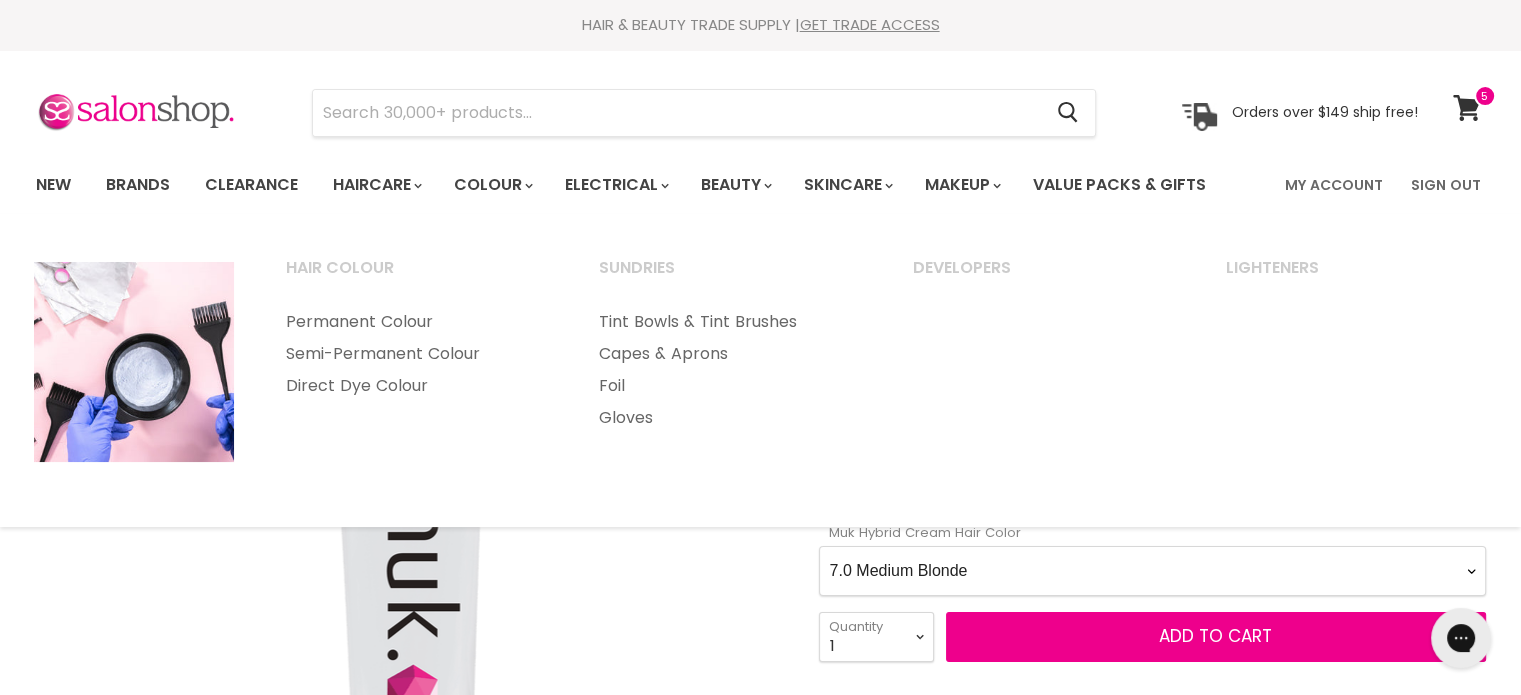 click on "Semi-Permanent Colour" at bounding box center (416, 354) 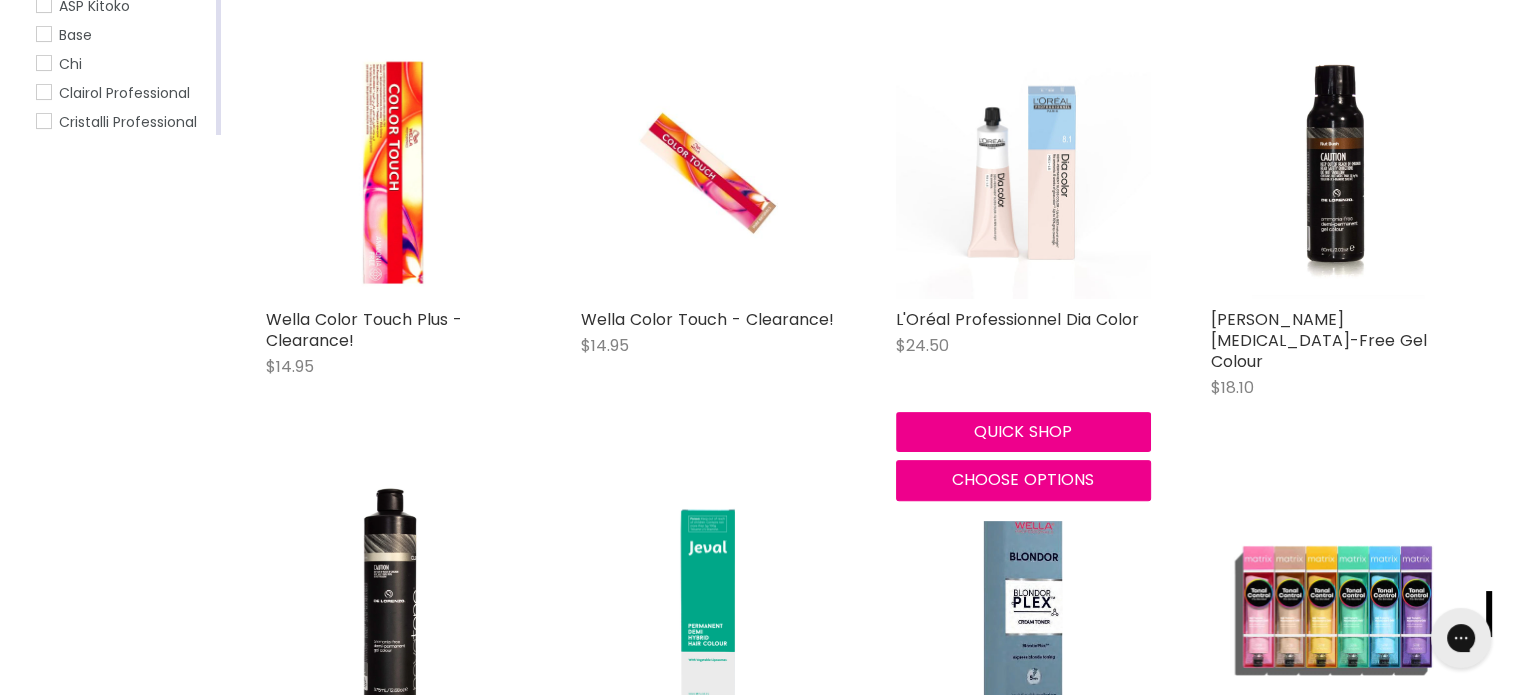 scroll, scrollTop: 0, scrollLeft: 0, axis: both 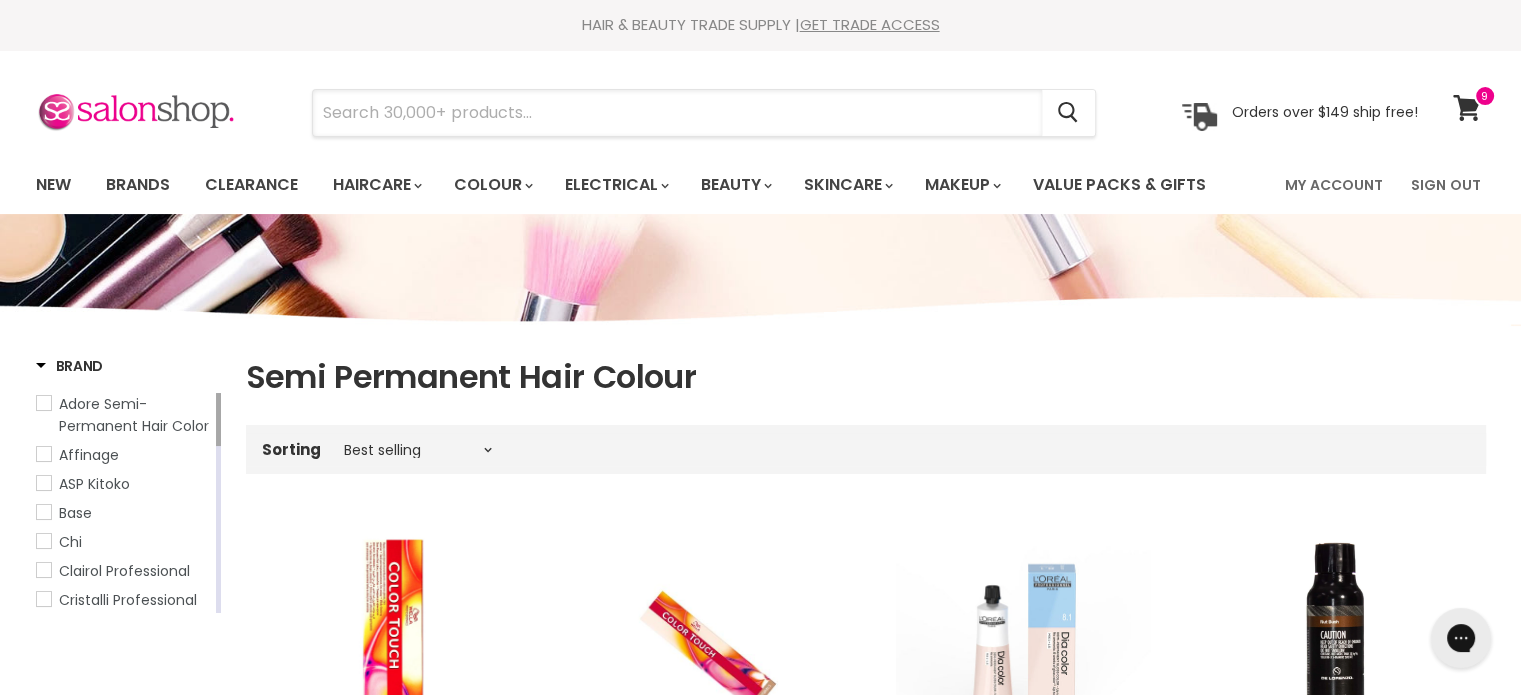 click at bounding box center (677, 113) 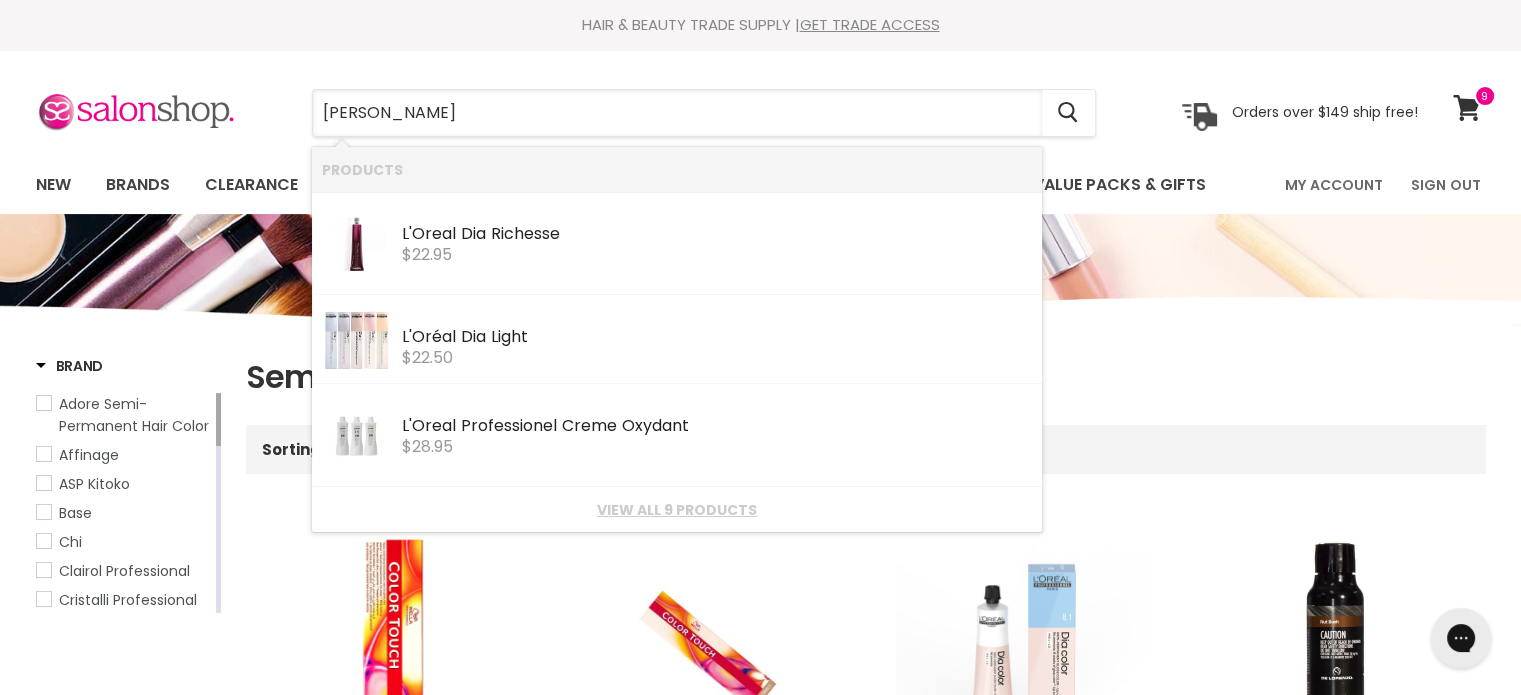 type on "loreal" 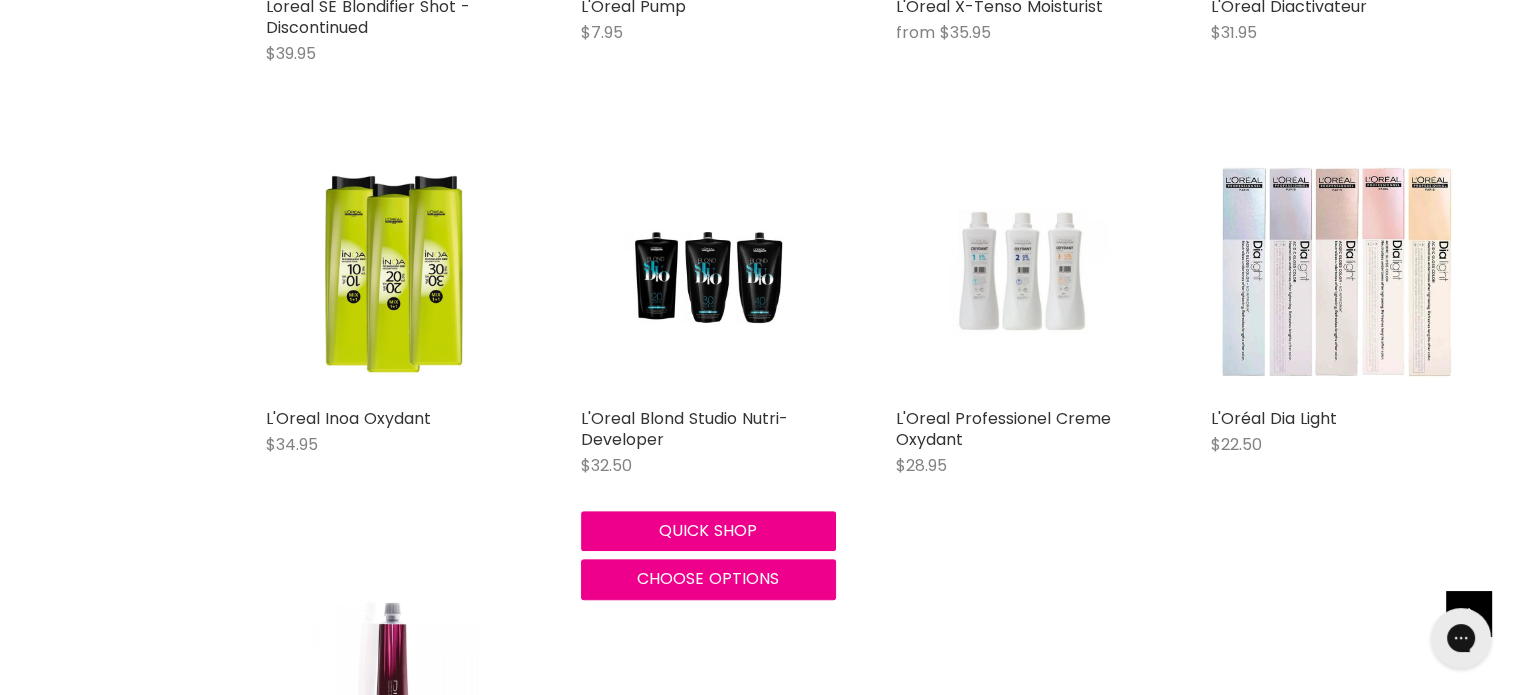 scroll, scrollTop: 742, scrollLeft: 0, axis: vertical 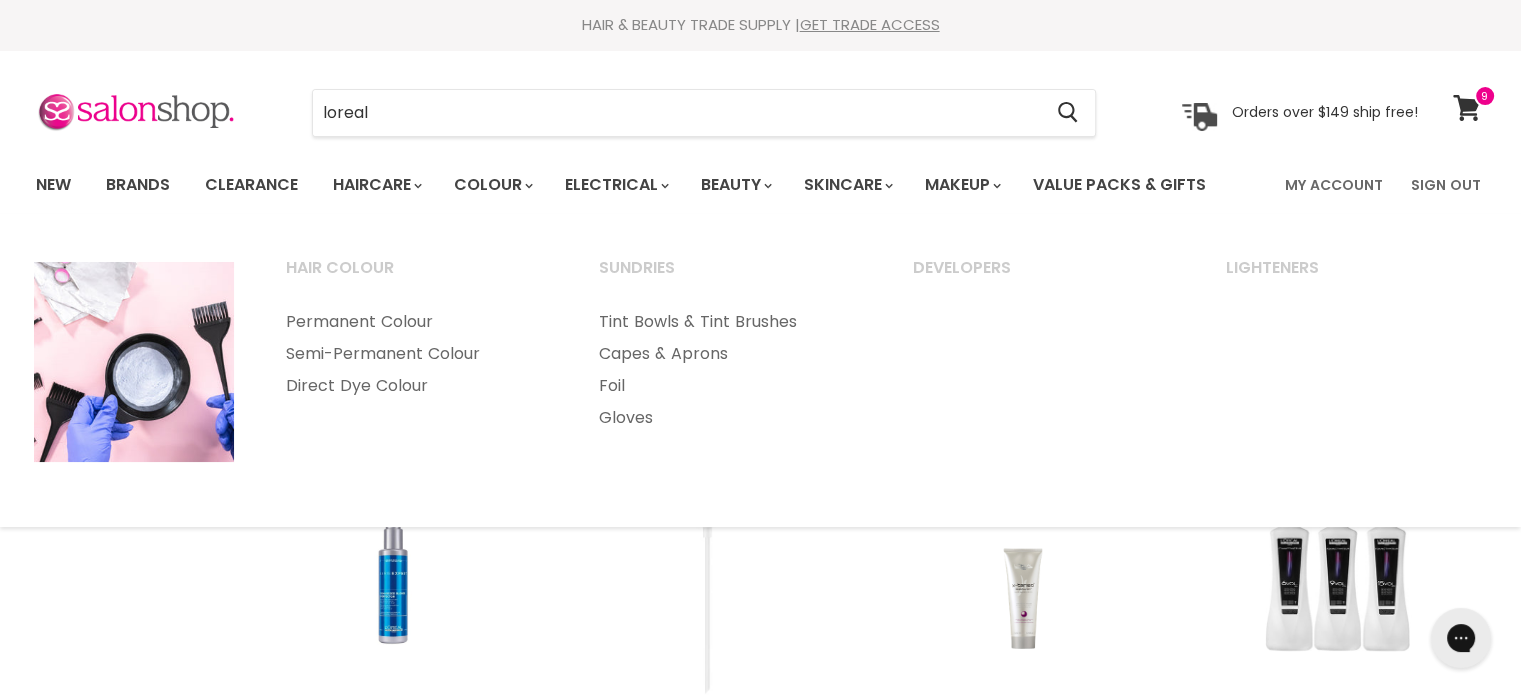 click on "Semi-Permanent Colour" at bounding box center [416, 354] 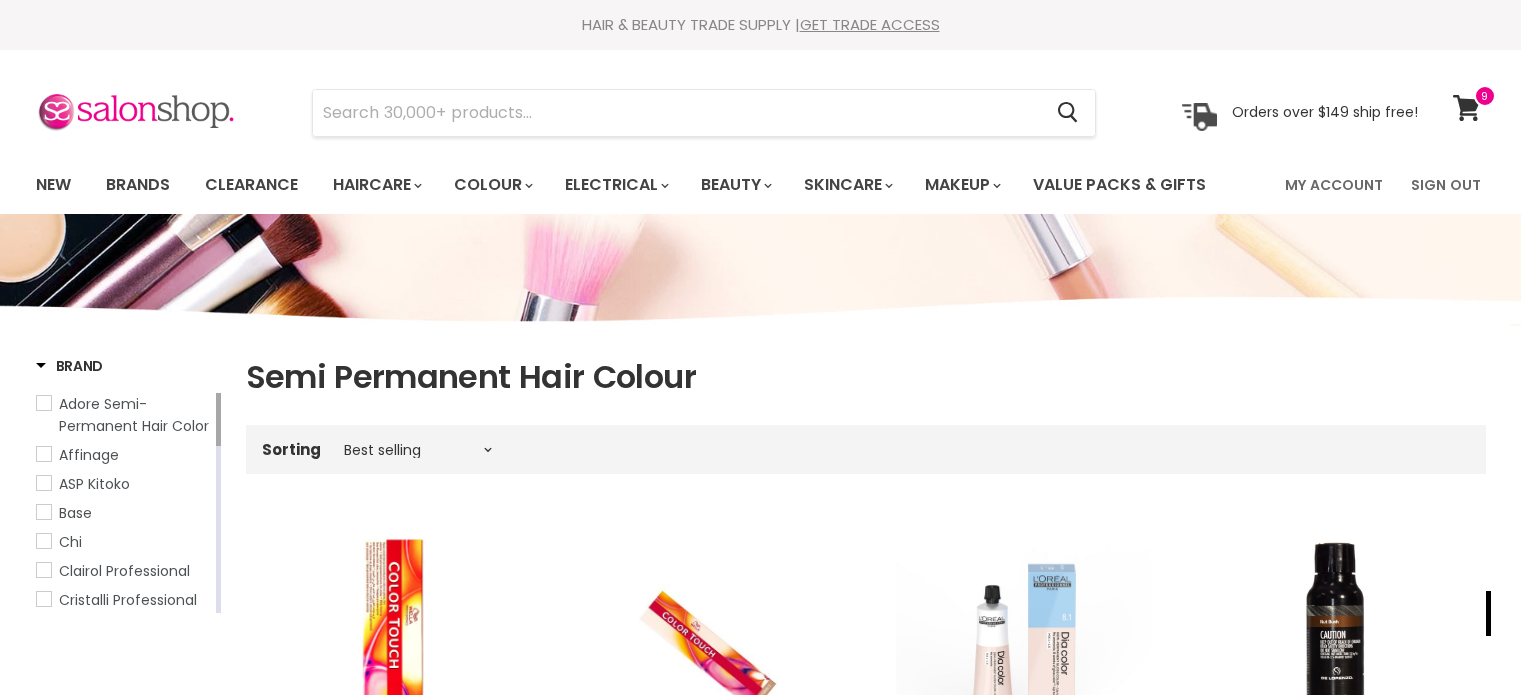 scroll, scrollTop: 396, scrollLeft: 0, axis: vertical 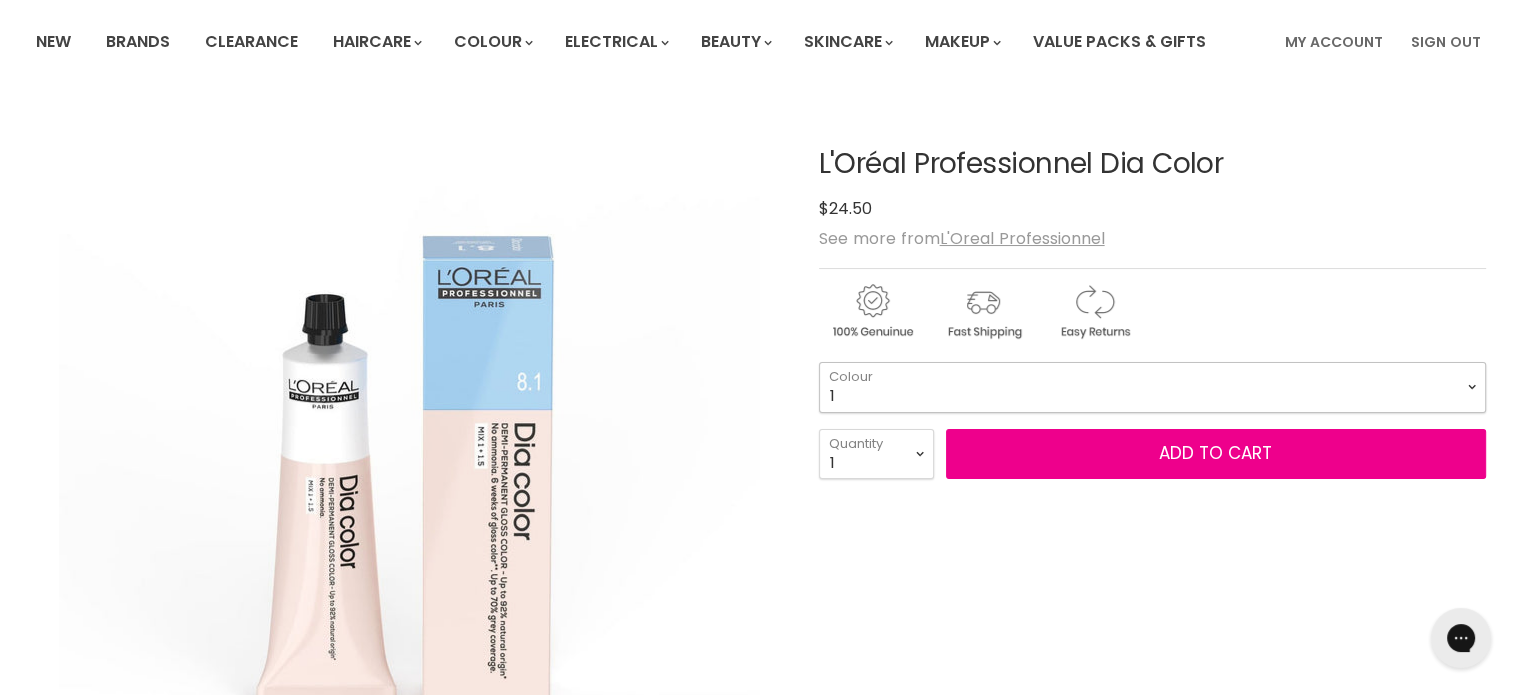 click on "1
3
4
4.12
4.15
4.20
4.45
4.62
5
5.1
5.18
5.3
5.35
5.4
5.5" at bounding box center [1152, 387] 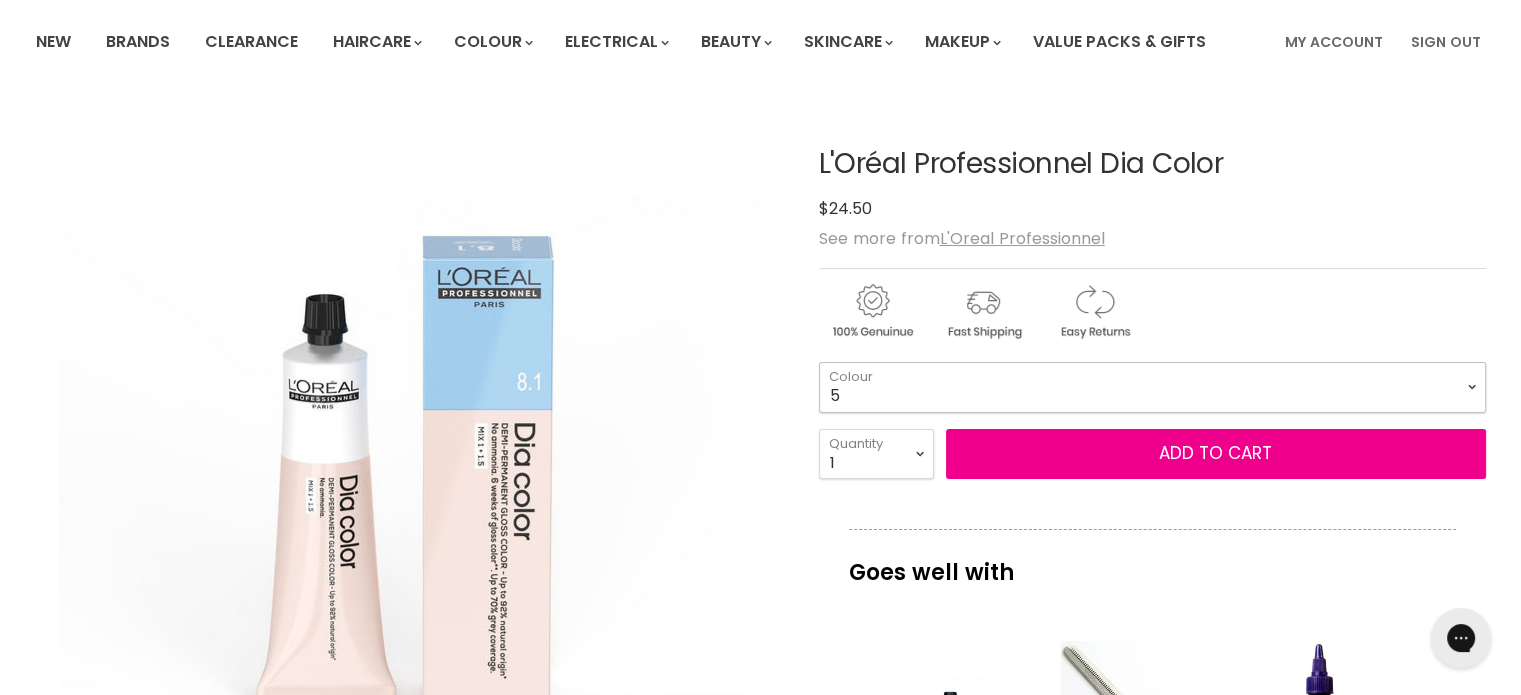 click on "1
3
4
4.12
4.15
4.20
4.45
4.62
5
5.1
5.18
5.3
5.35
5.4
5.5" at bounding box center [1152, 387] 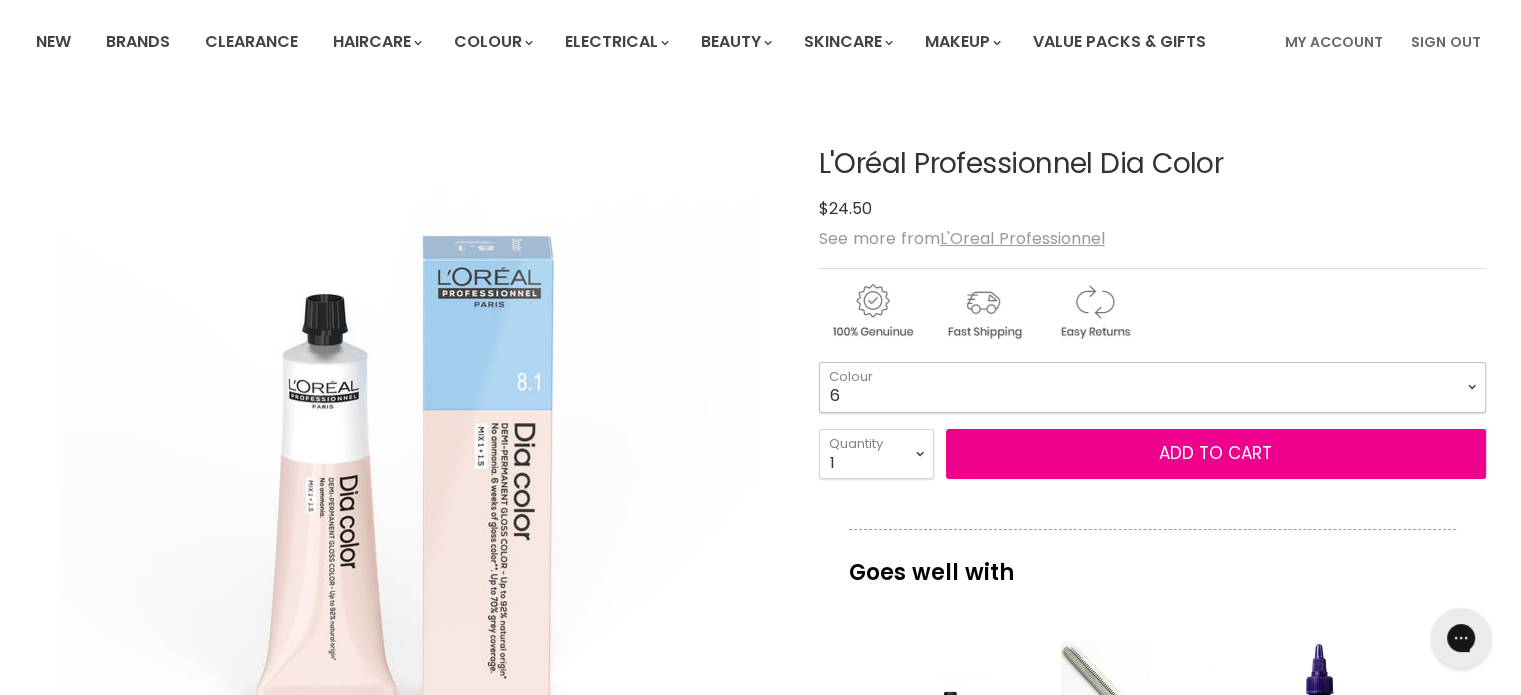 click on "1
3
4
4.12
4.15
4.20
4.45
4.62
5
5.1
5.18
5.3
5.35
5.4
5.5" at bounding box center (1152, 387) 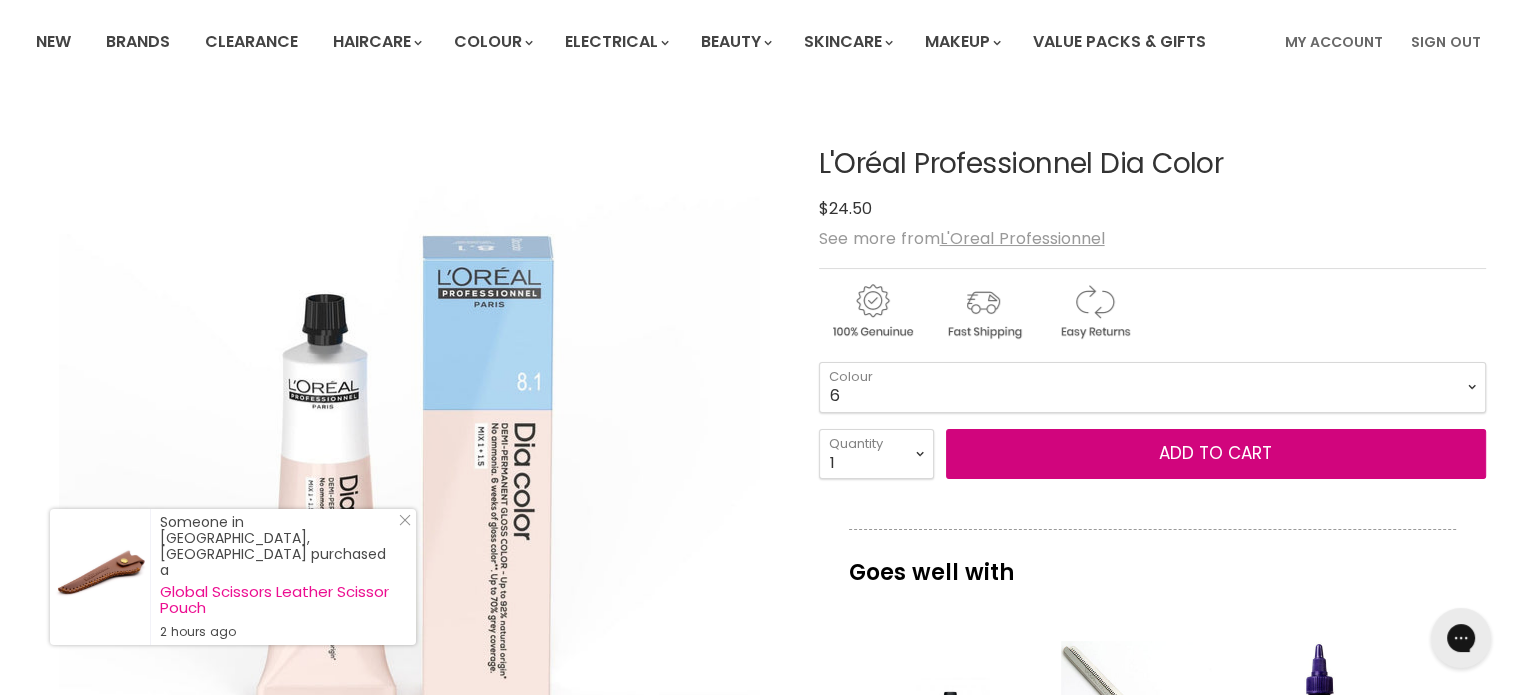click on "Add to cart" at bounding box center (1216, 454) 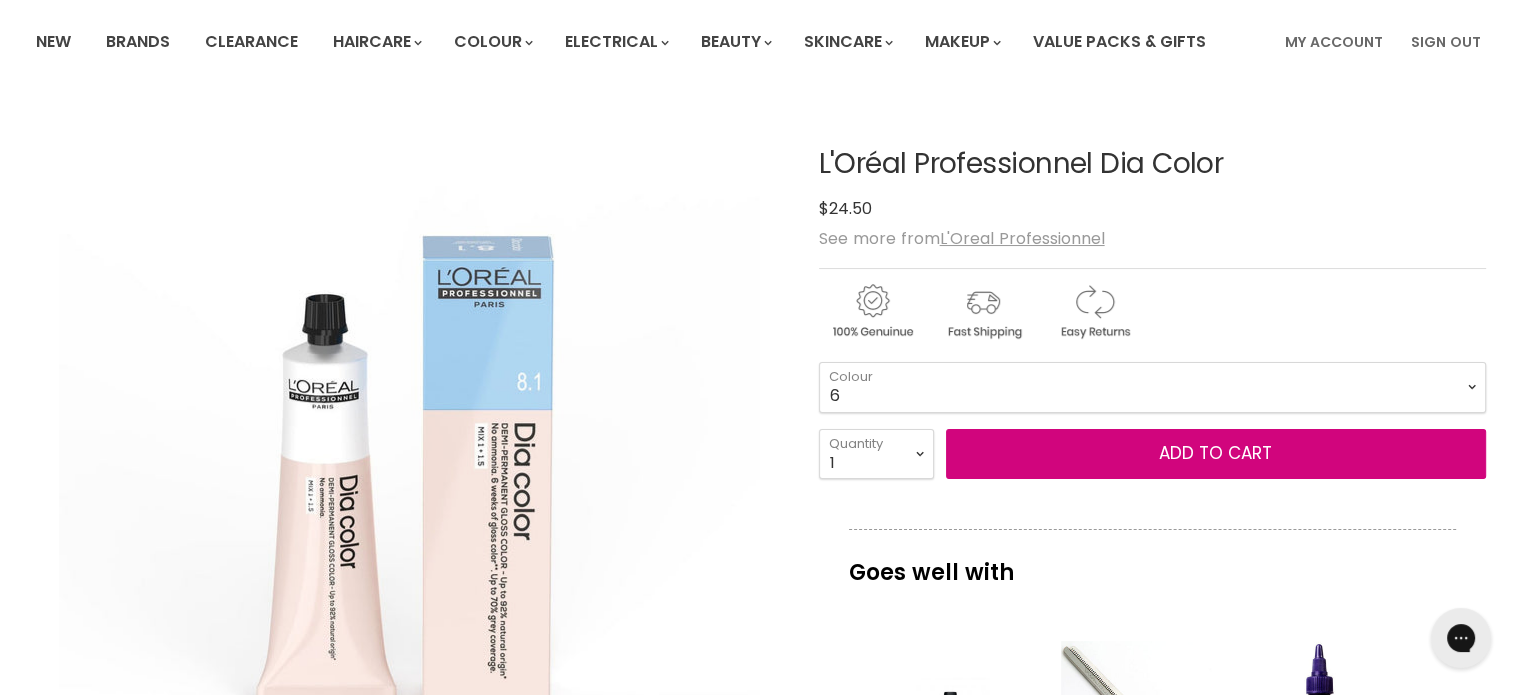 click on "Add to cart" at bounding box center [1216, 454] 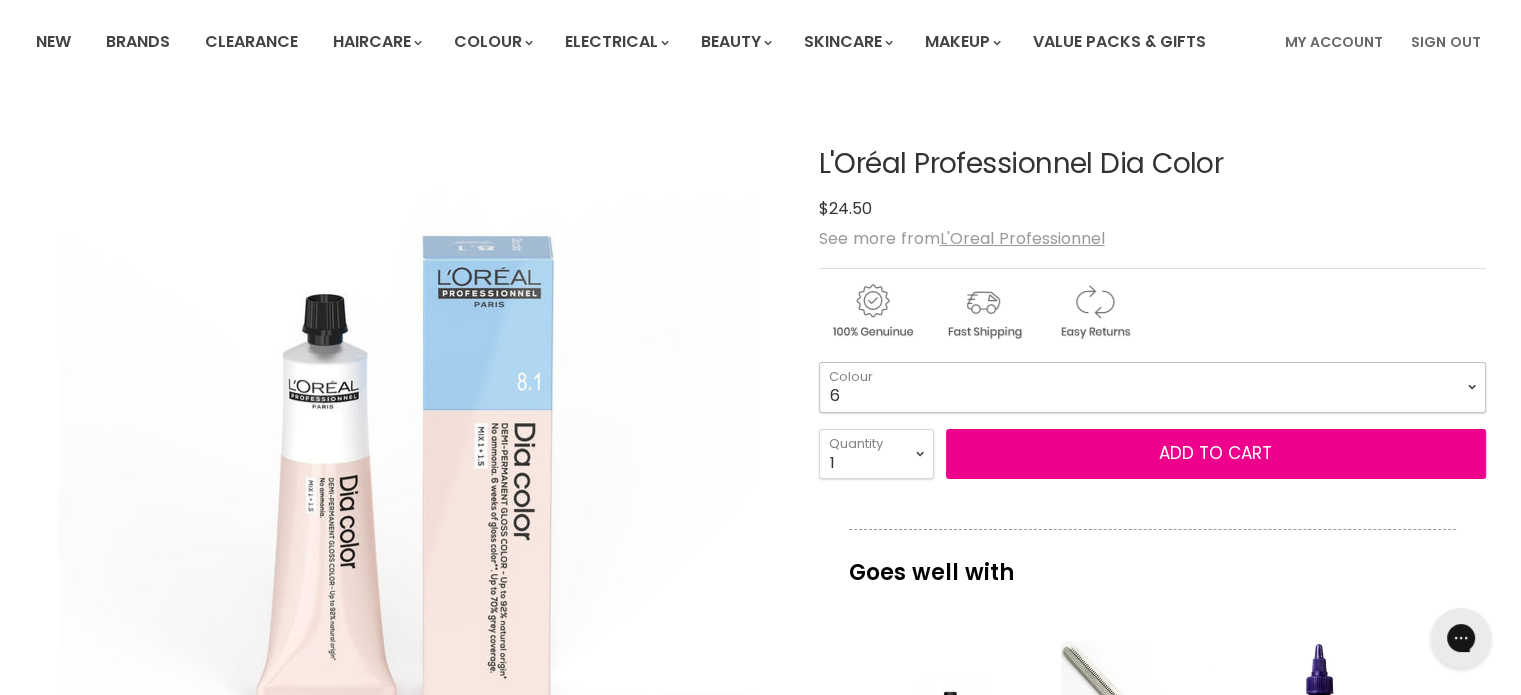 click on "1
3
4
4.12
4.15
4.20
4.45
4.62
5
5.1
5.18
5.3
5.35
5.4
5.5" at bounding box center [1152, 387] 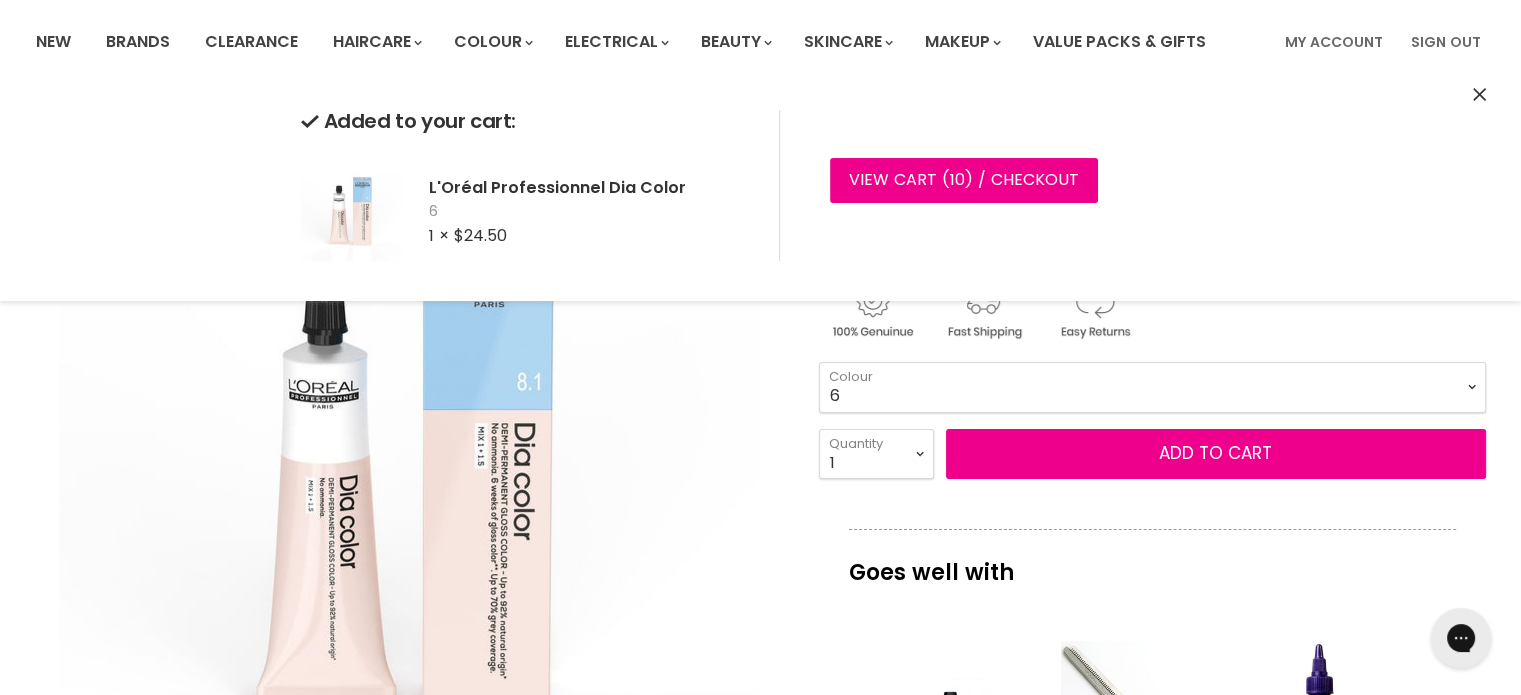 click at bounding box center (408, 471) 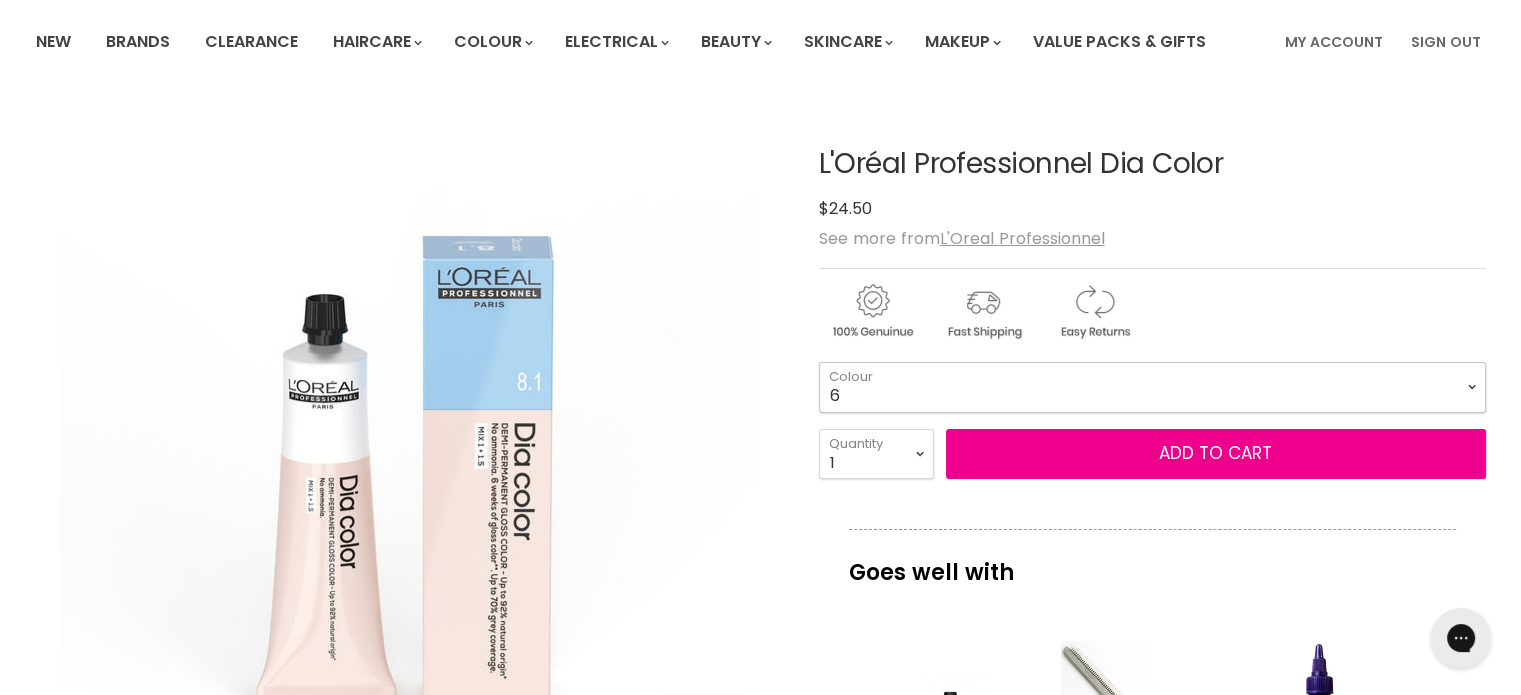 click on "1
3
4
4.12
4.15
4.20
4.45
4.62
5
5.1
5.18
5.3
5.35
5.4
5.5" at bounding box center [1152, 387] 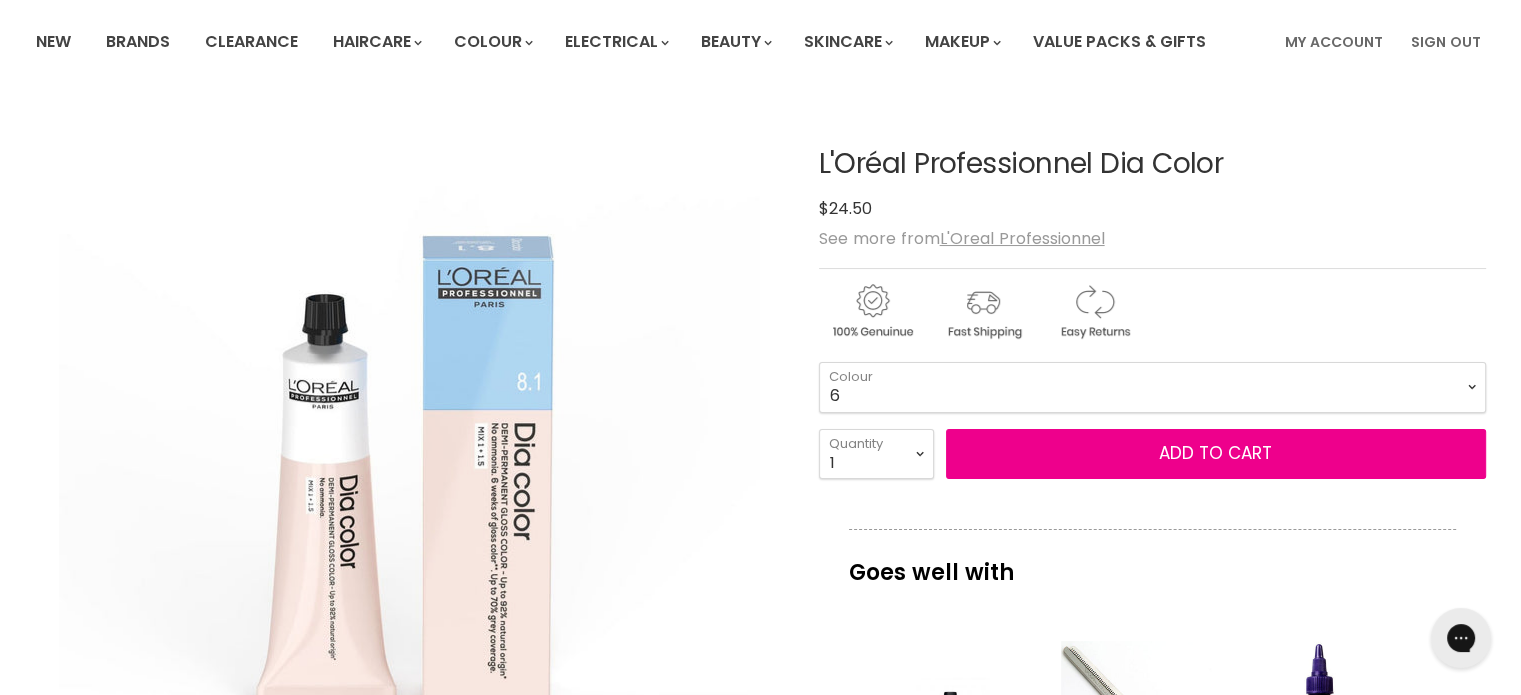 click at bounding box center [408, 471] 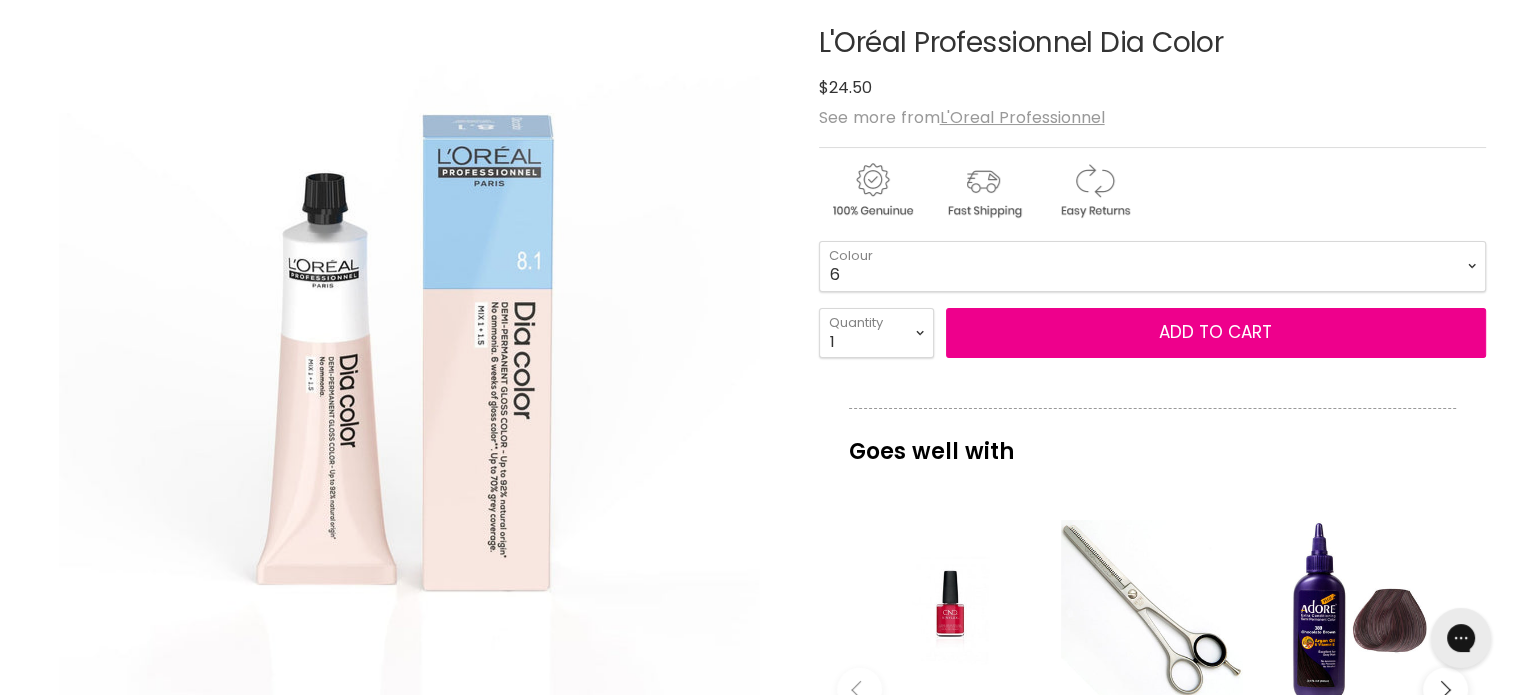 scroll, scrollTop: 0, scrollLeft: 0, axis: both 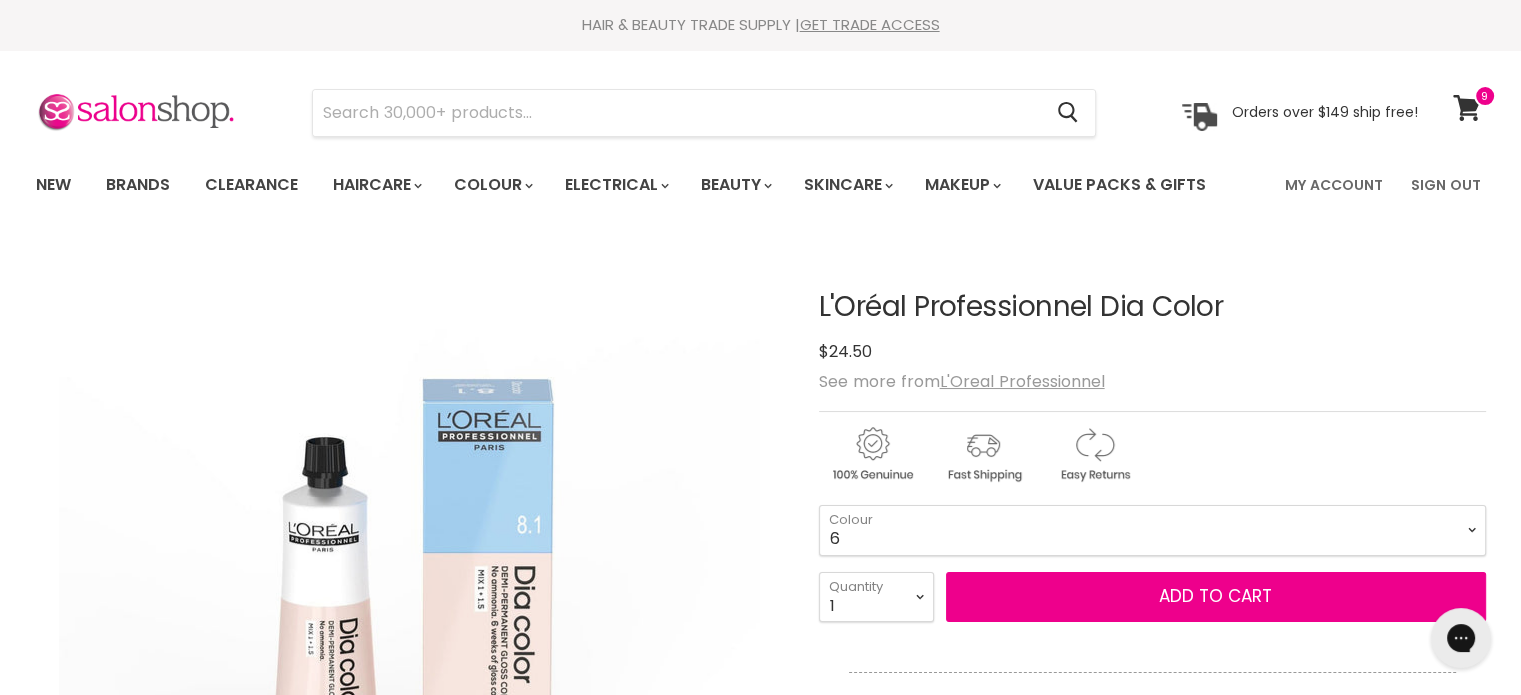 click 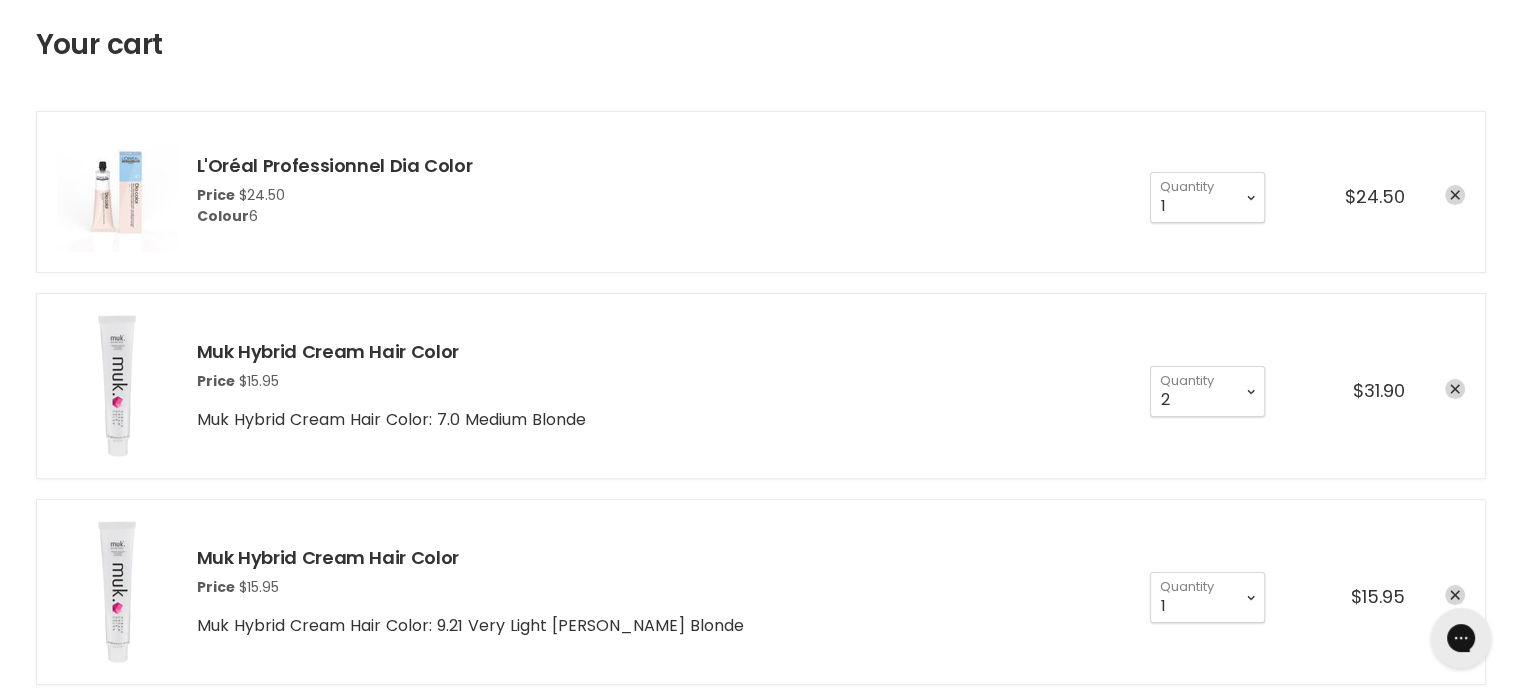 scroll, scrollTop: 284, scrollLeft: 0, axis: vertical 